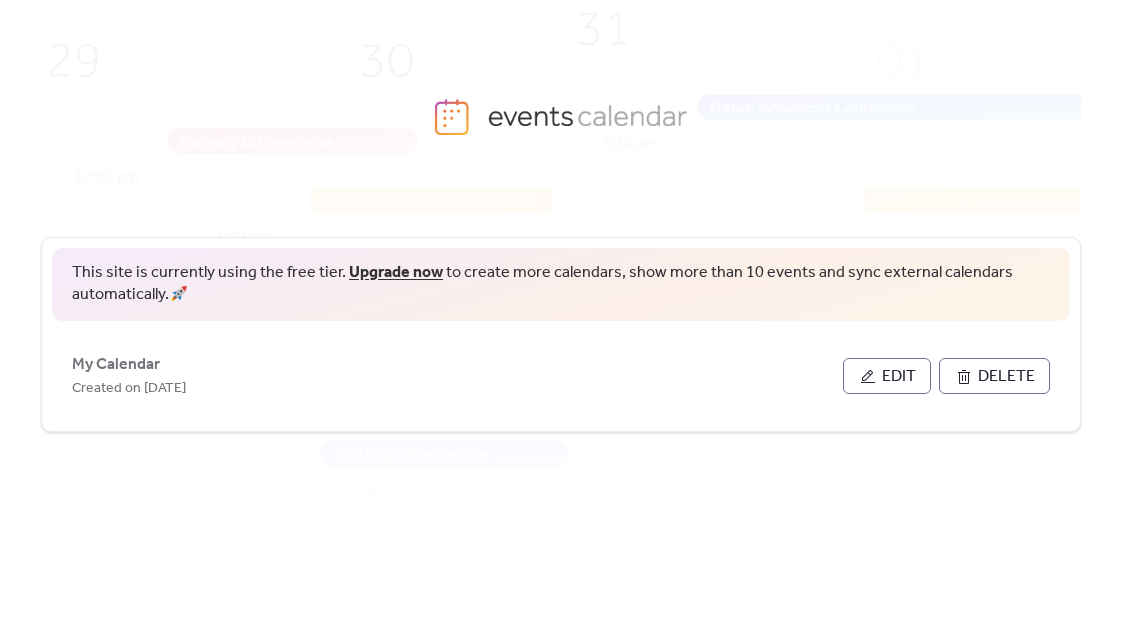 scroll, scrollTop: 0, scrollLeft: 0, axis: both 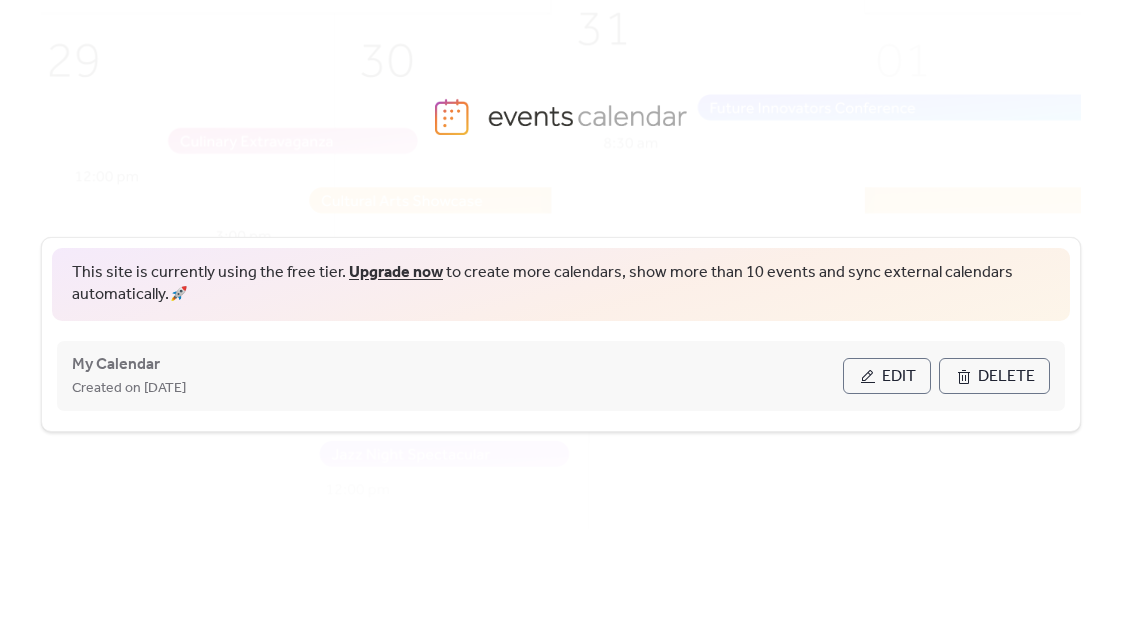 click on "Edit" at bounding box center [887, 376] 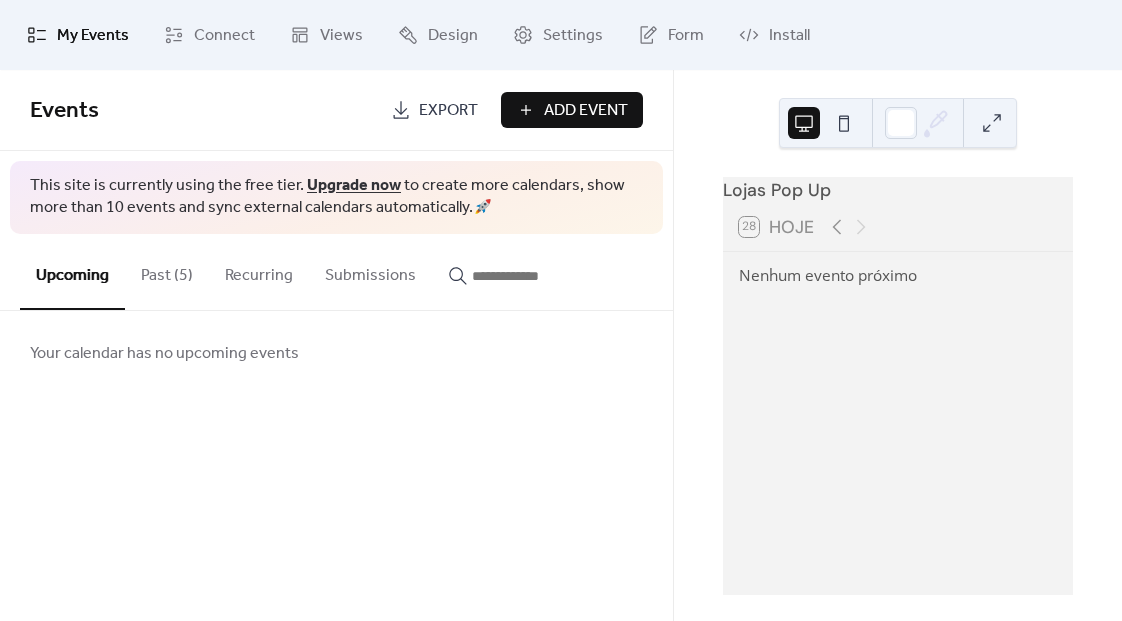 click on "Past (5)" at bounding box center (167, 271) 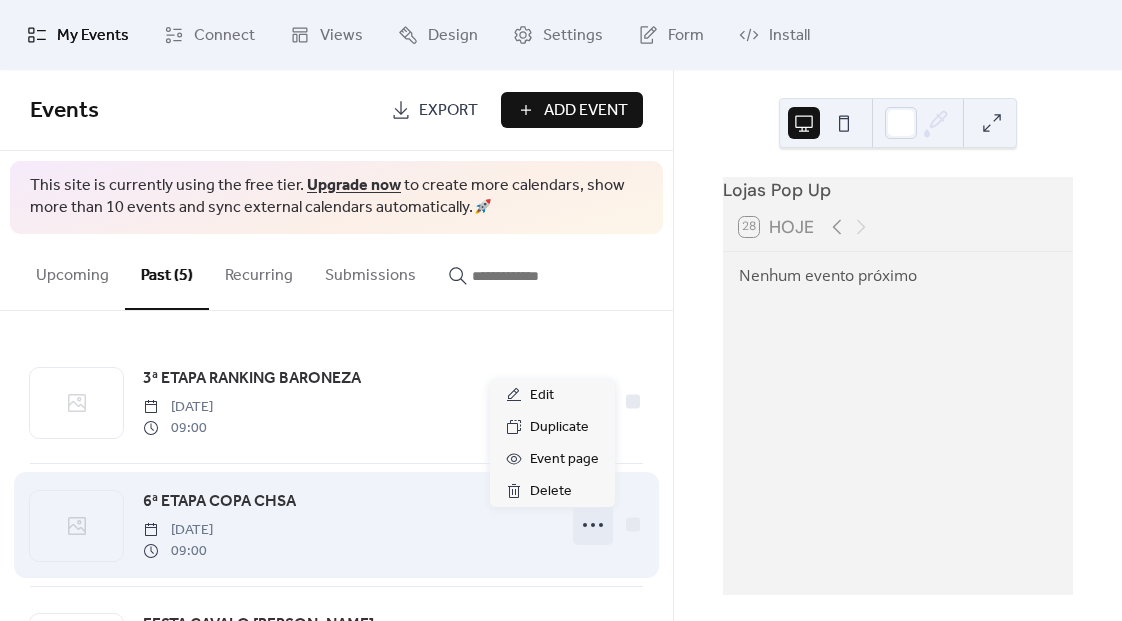 click 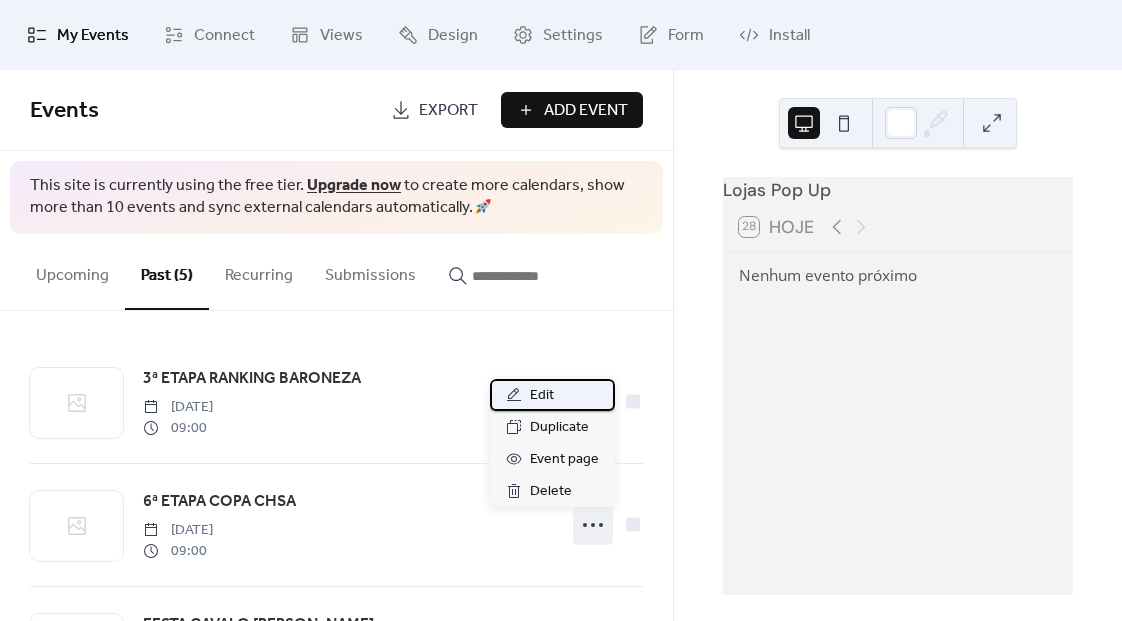 click on "Edit" at bounding box center (552, 395) 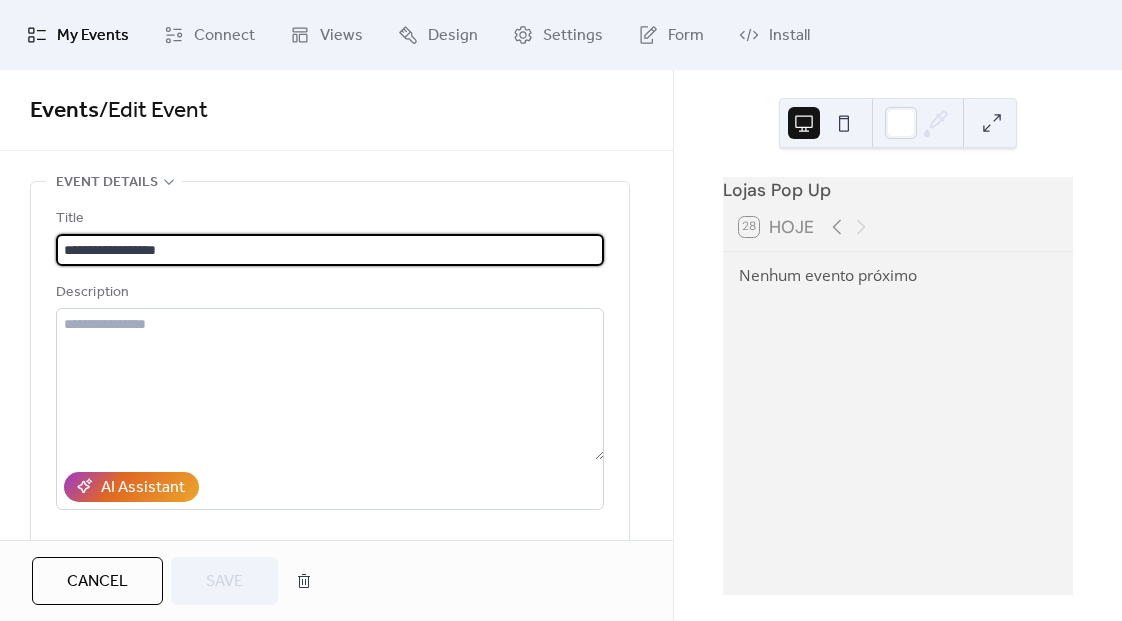 drag, startPoint x: 69, startPoint y: 249, endPoint x: 45, endPoint y: 248, distance: 24.020824 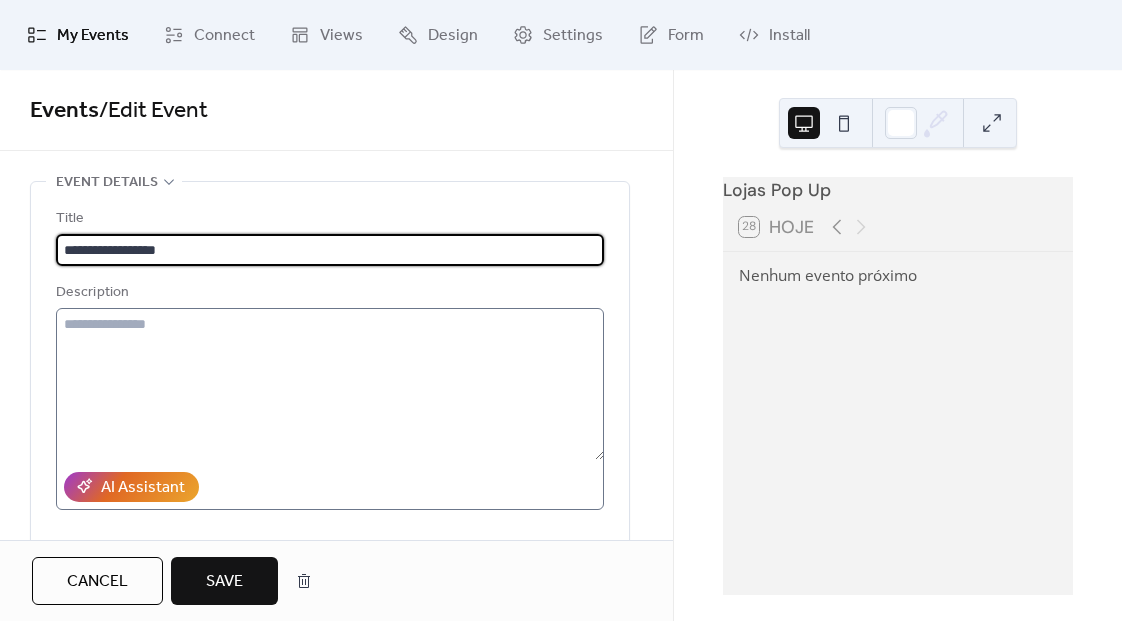 type on "**********" 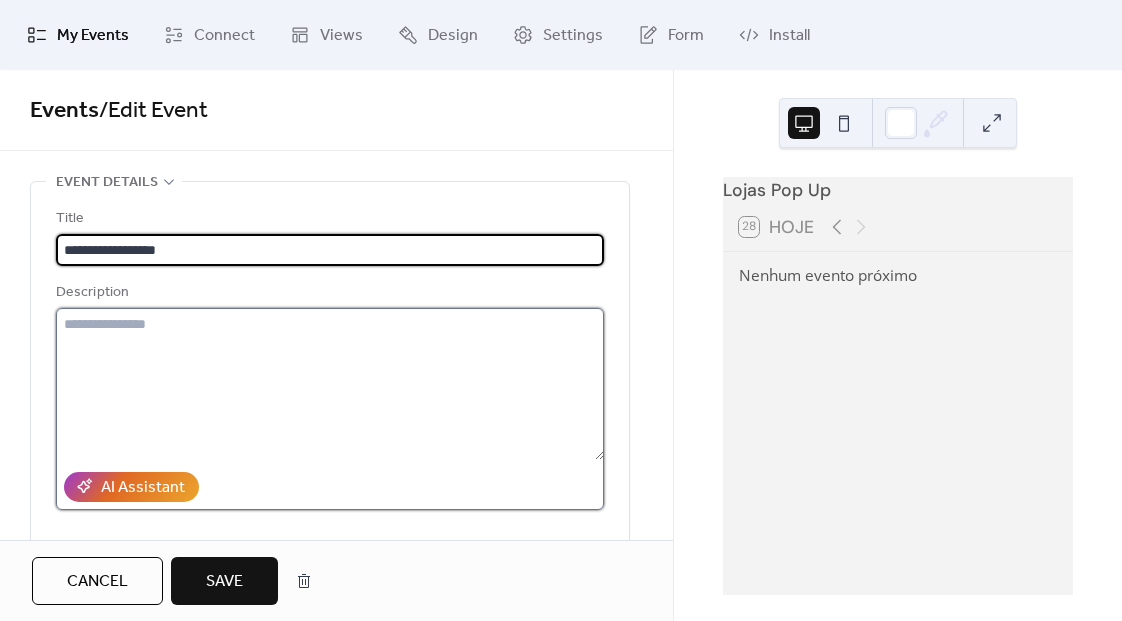 click at bounding box center (330, 384) 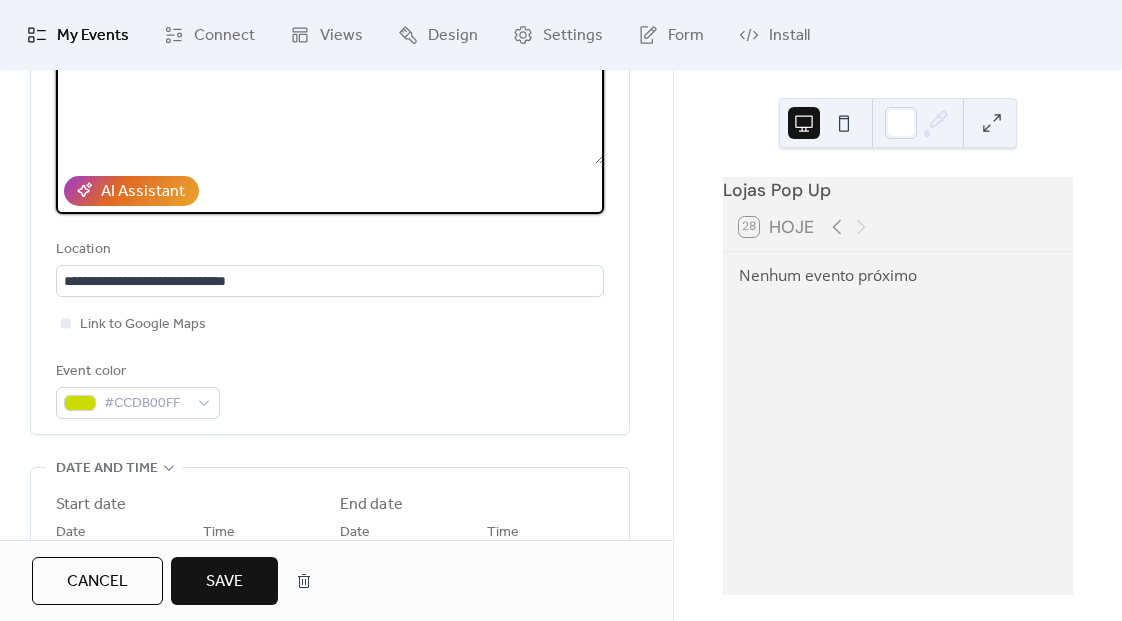 scroll, scrollTop: 521, scrollLeft: 0, axis: vertical 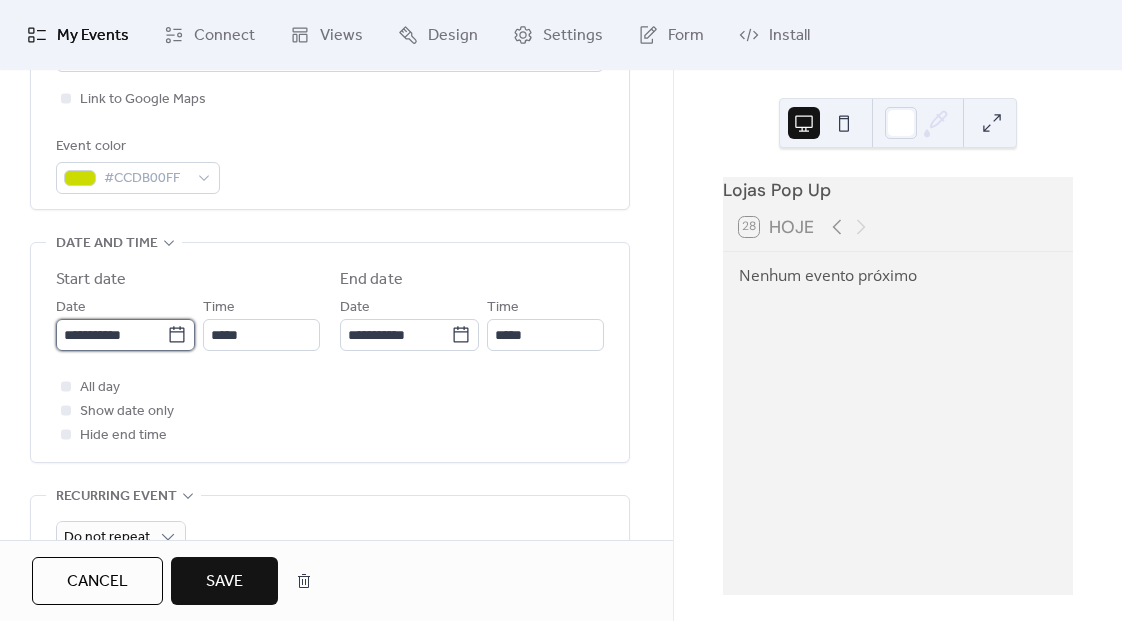 click on "**********" at bounding box center [111, 335] 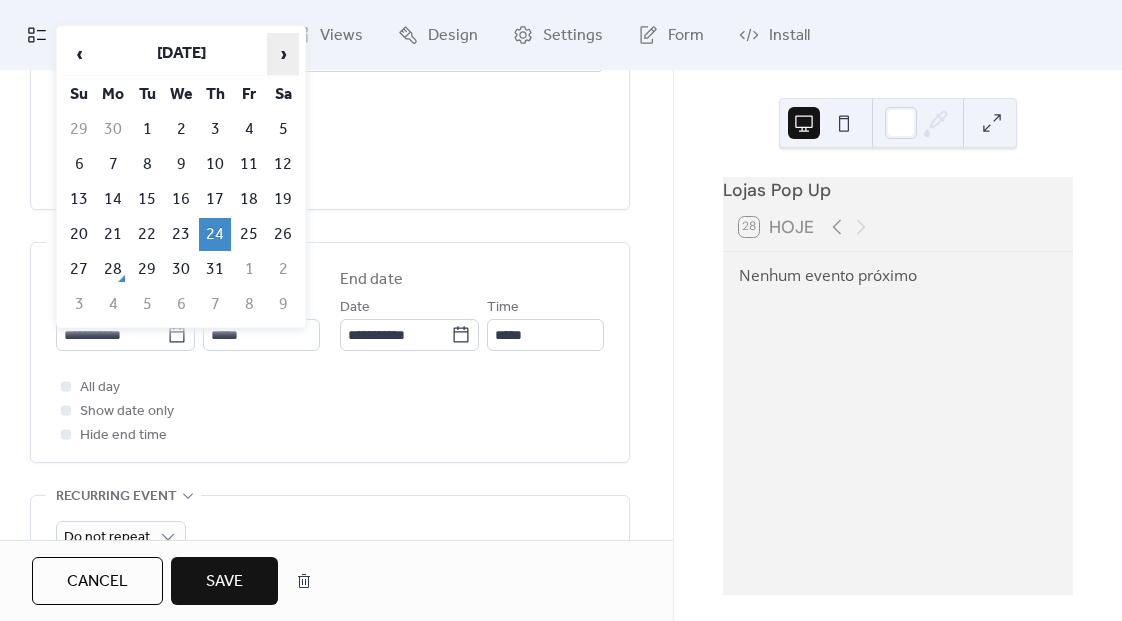 click on "›" at bounding box center (283, 54) 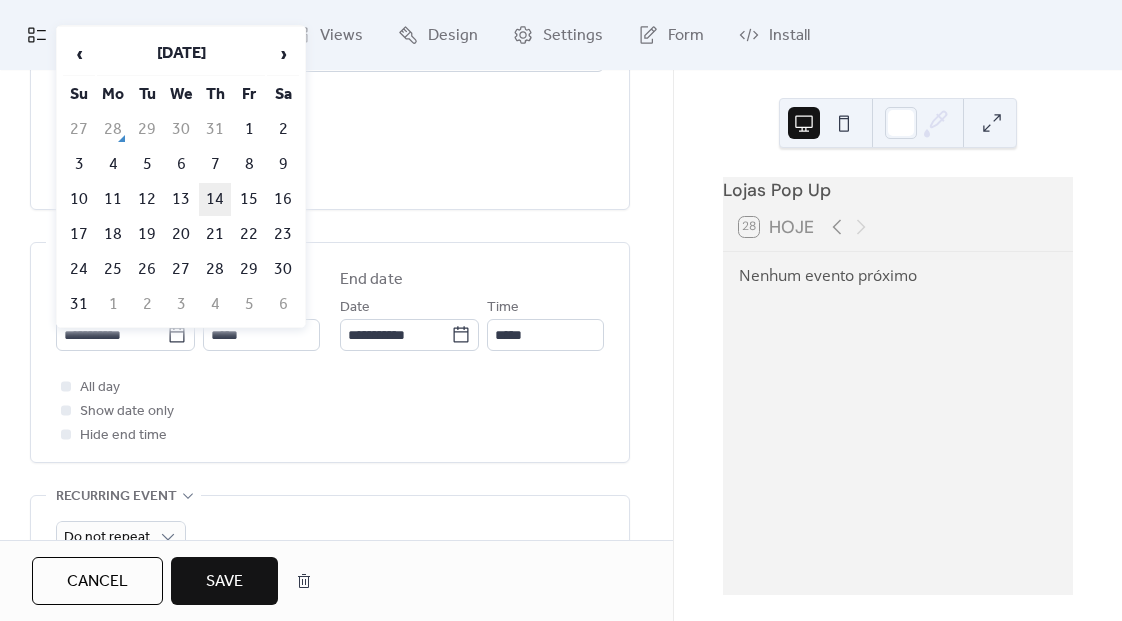 click on "14" at bounding box center (215, 199) 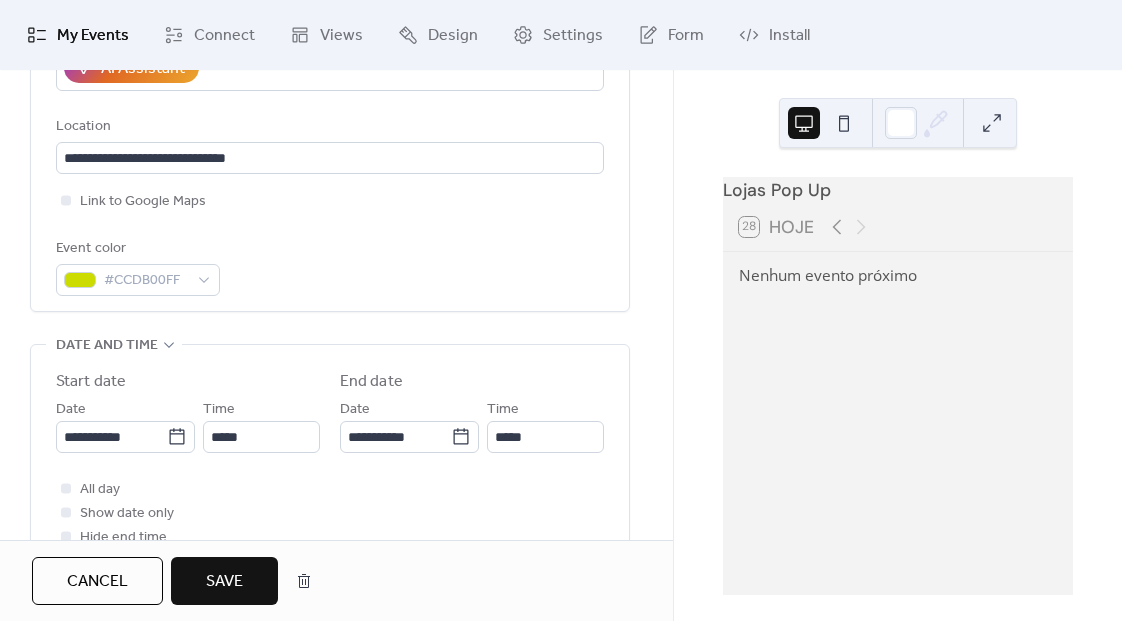 scroll, scrollTop: 421, scrollLeft: 0, axis: vertical 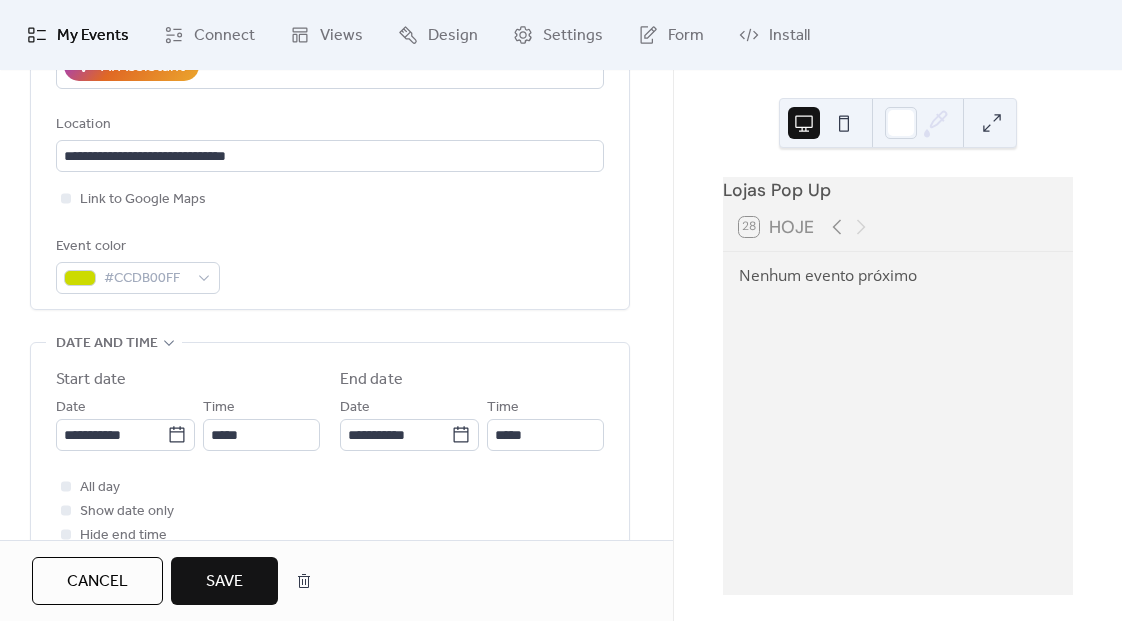 click on "Save" at bounding box center (224, 582) 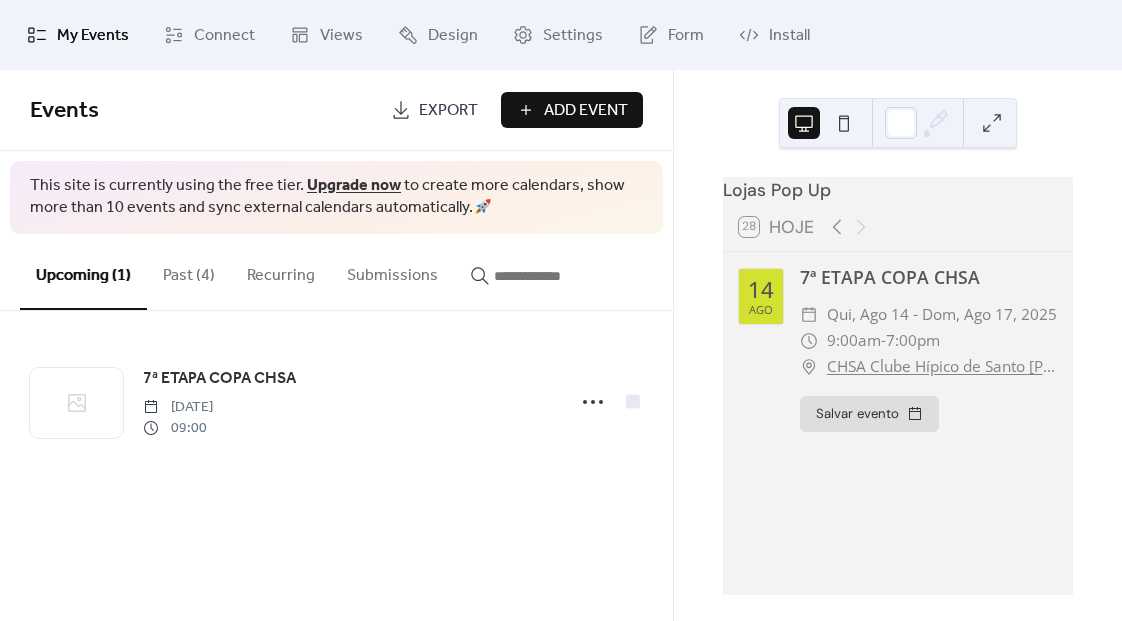 click on "Past (4)" at bounding box center [189, 271] 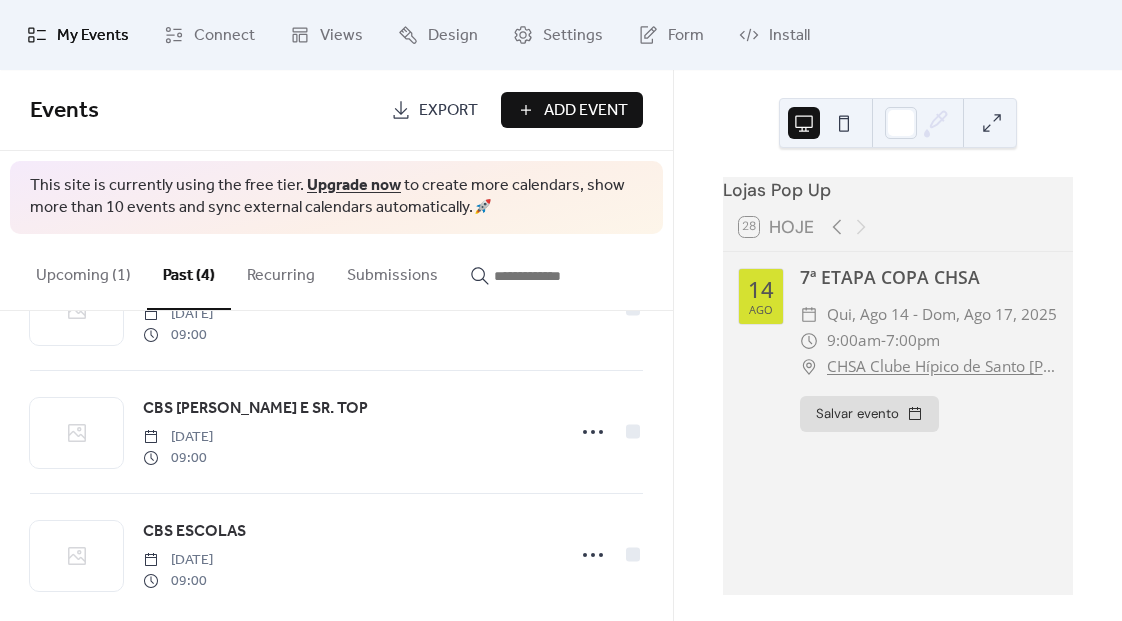 scroll, scrollTop: 245, scrollLeft: 0, axis: vertical 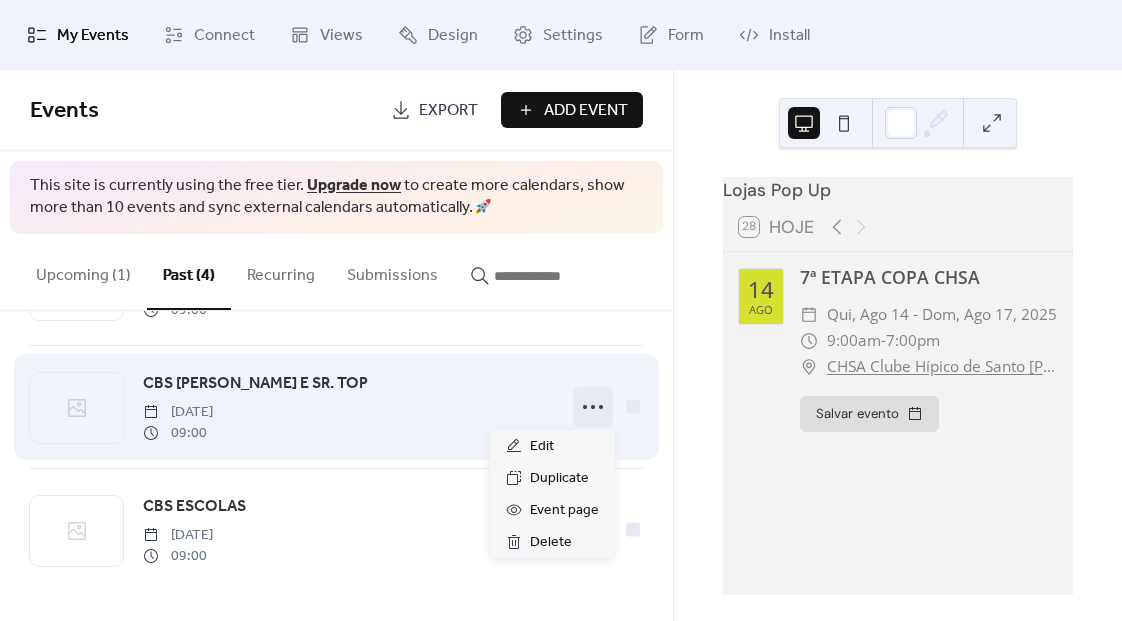 click 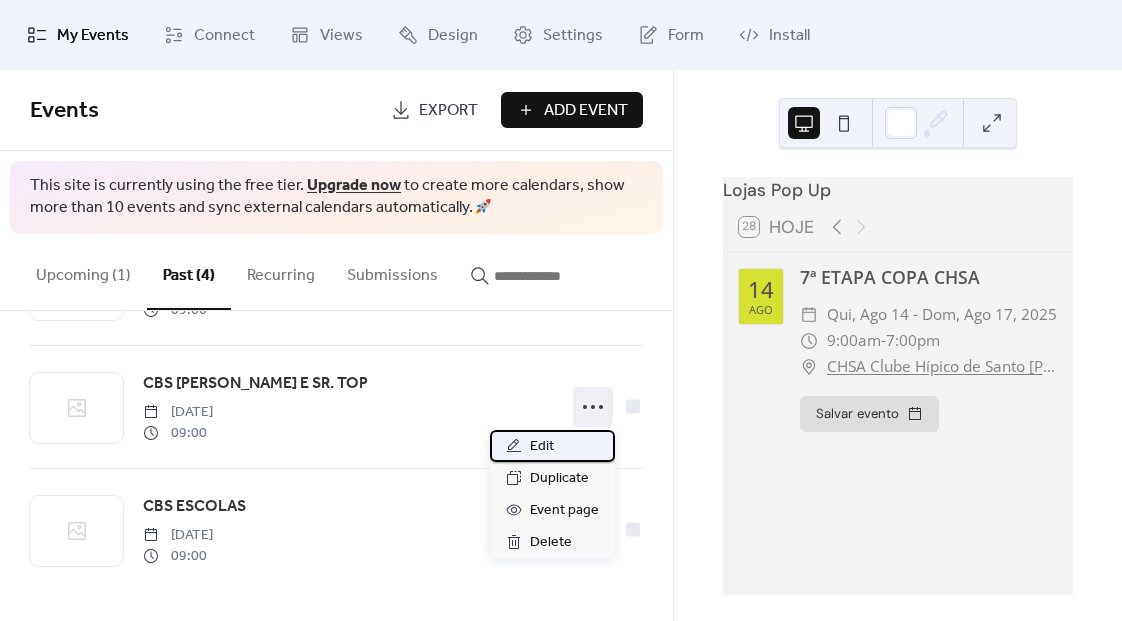 click on "Edit" at bounding box center (552, 446) 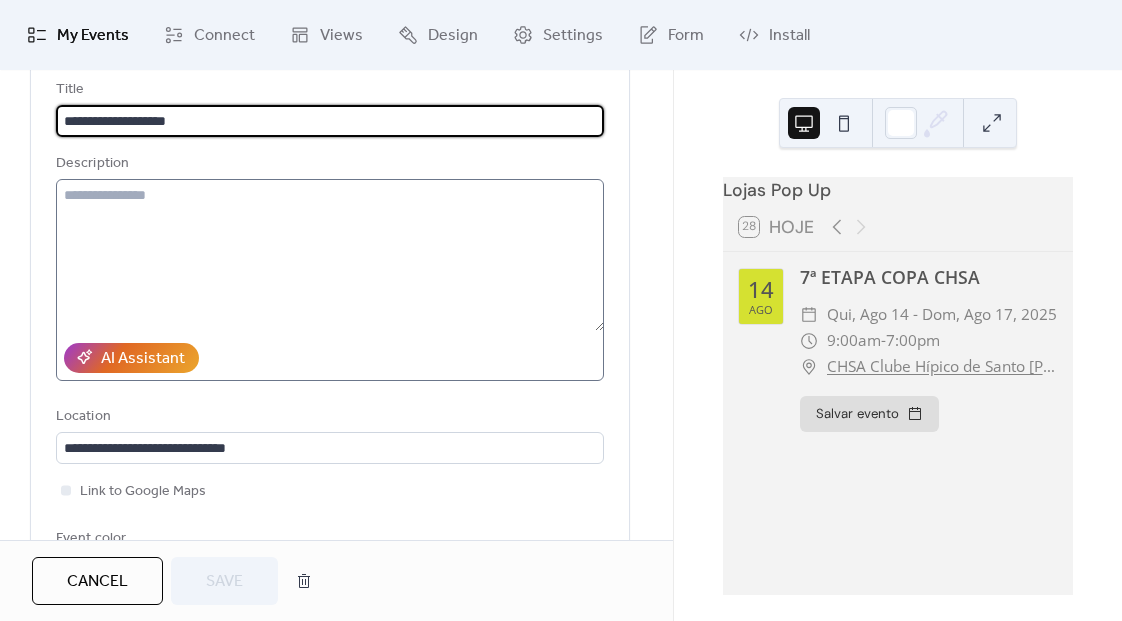 scroll, scrollTop: 132, scrollLeft: 0, axis: vertical 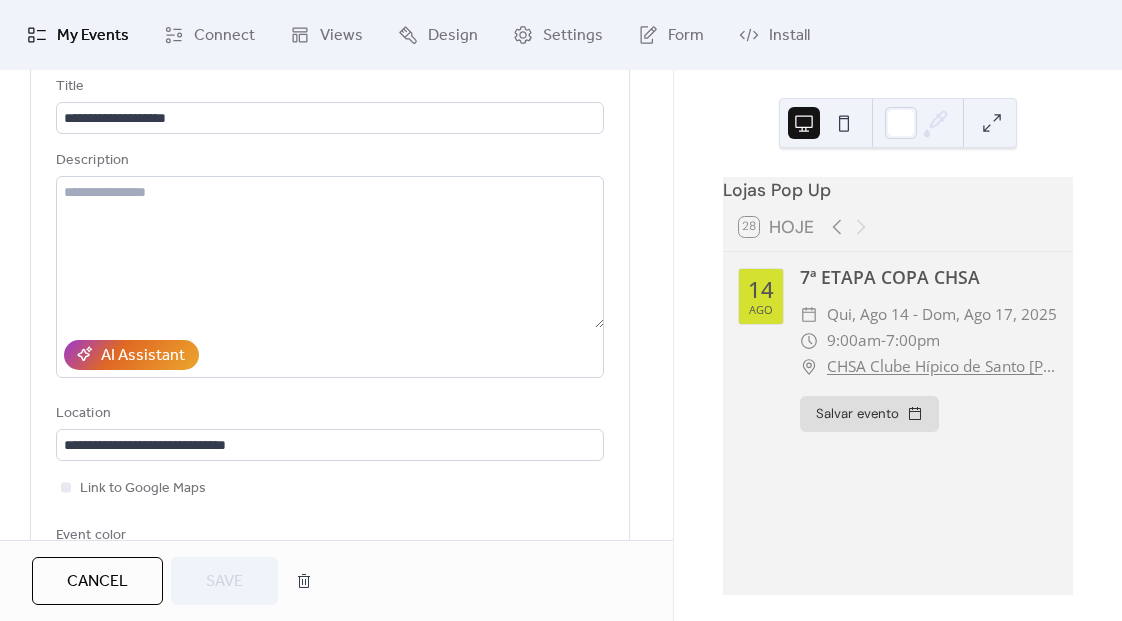 click on "Cancel" at bounding box center [97, 582] 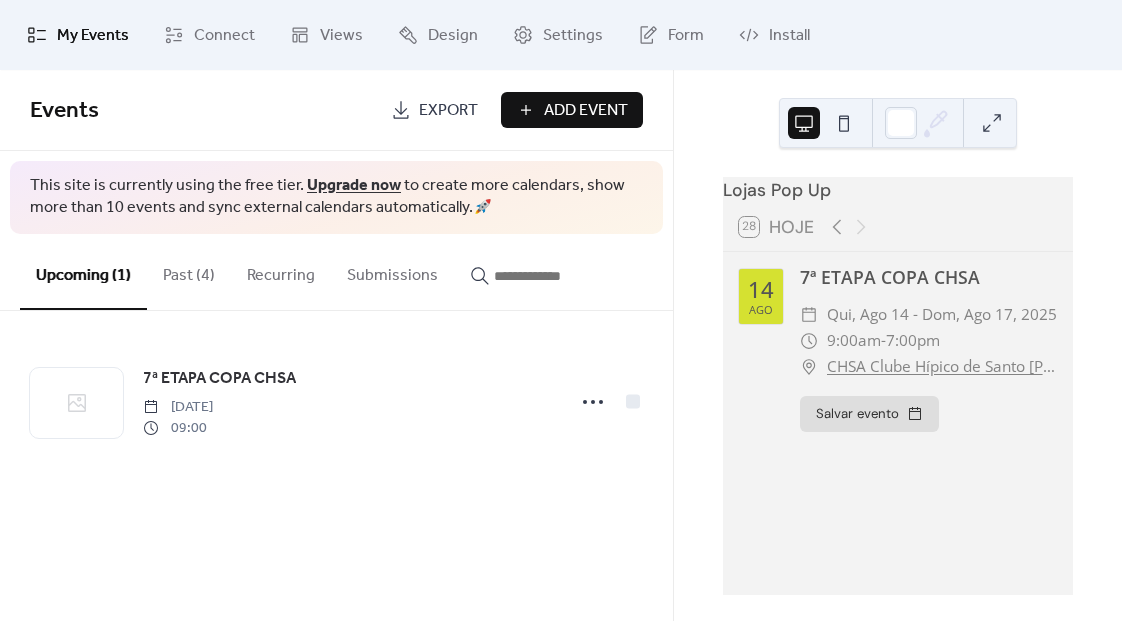 click on "Past (4)" at bounding box center [189, 271] 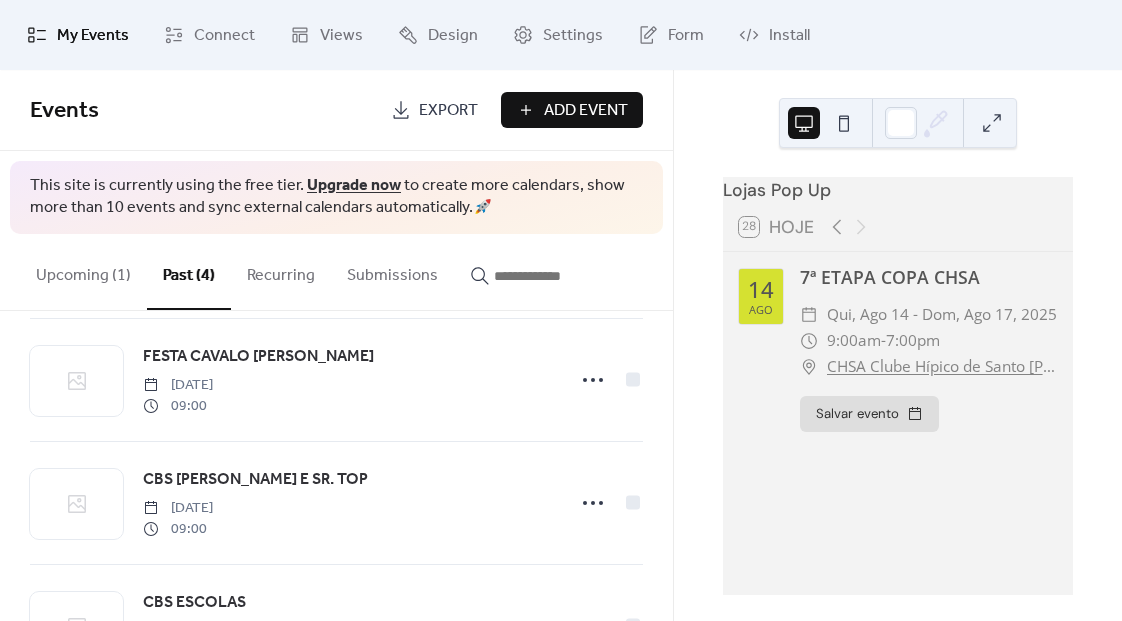 scroll, scrollTop: 245, scrollLeft: 0, axis: vertical 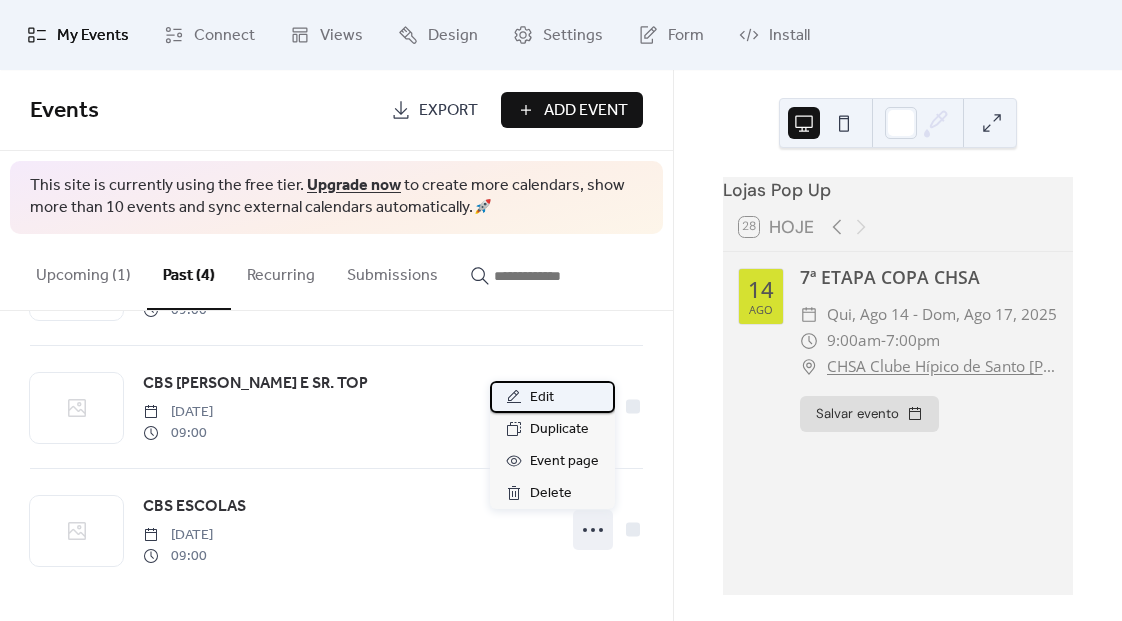 click on "Edit" at bounding box center (542, 398) 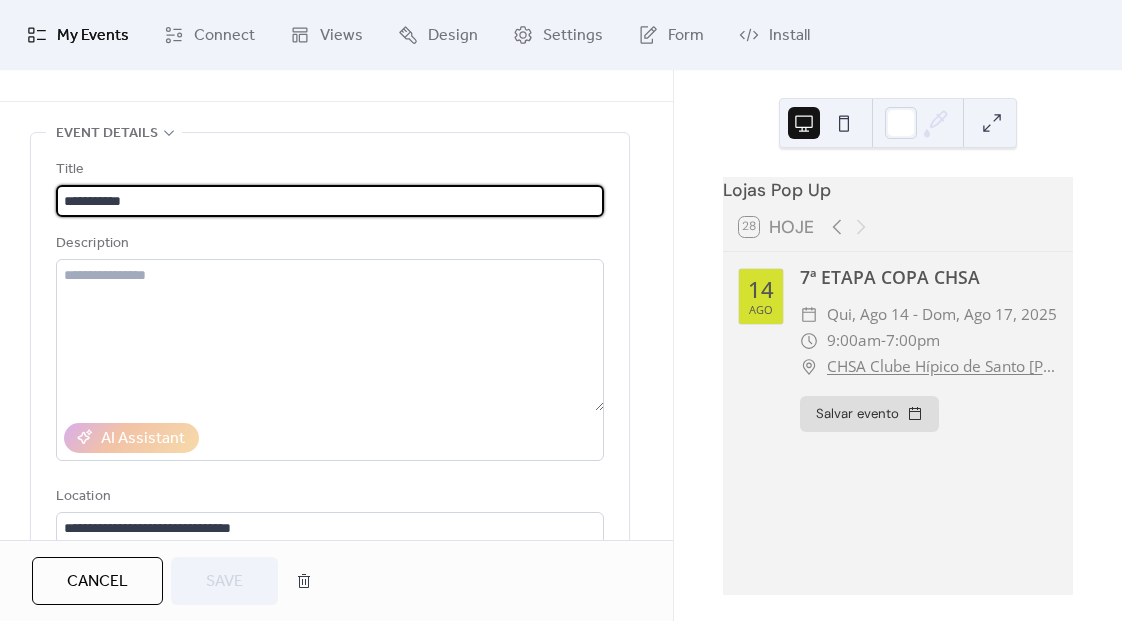 scroll, scrollTop: 39, scrollLeft: 0, axis: vertical 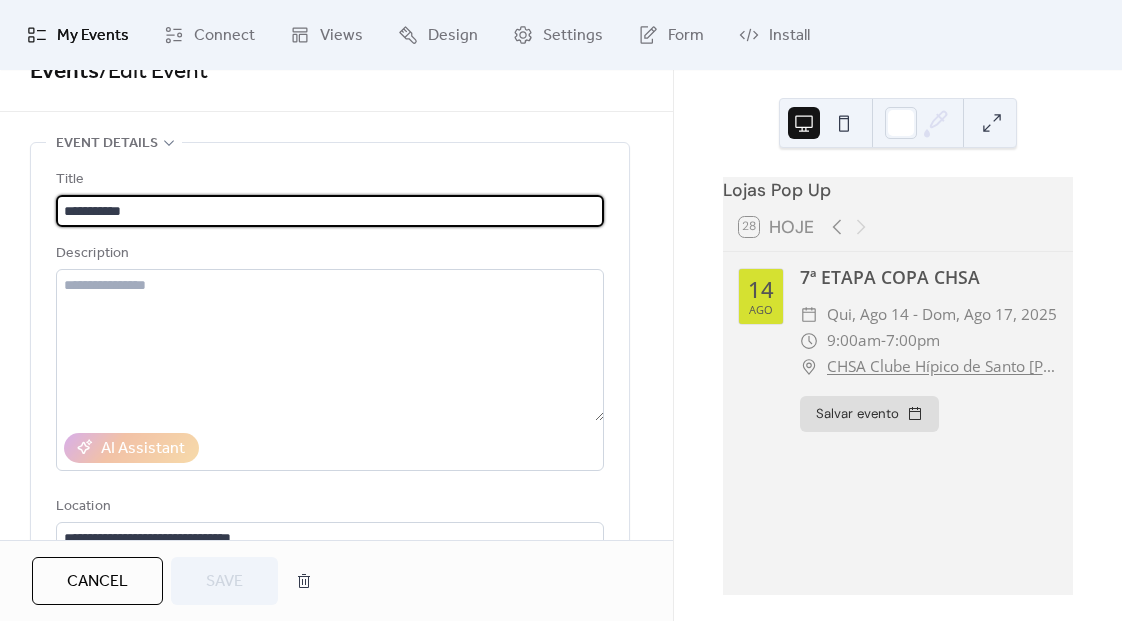 click on "**********" at bounding box center [330, 211] 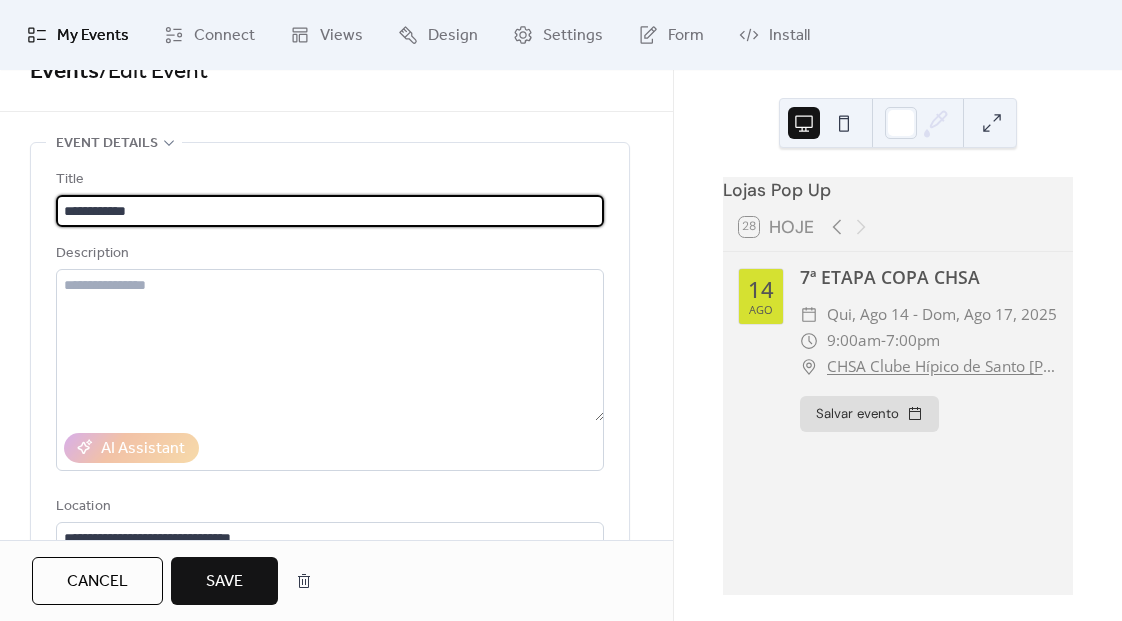 type on "**********" 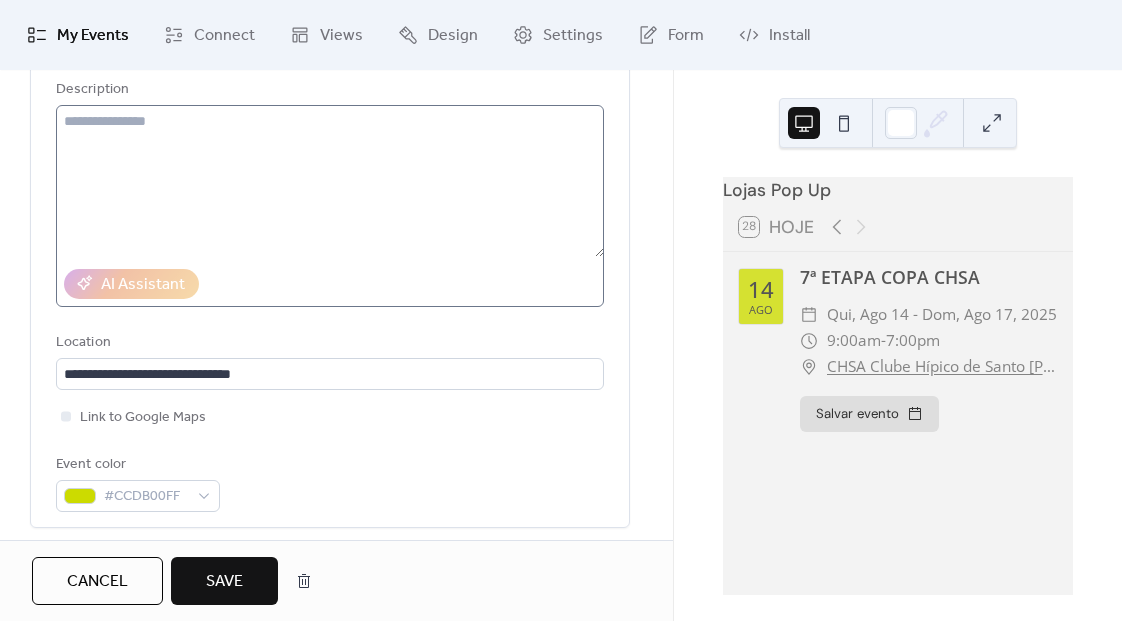 scroll, scrollTop: 309, scrollLeft: 0, axis: vertical 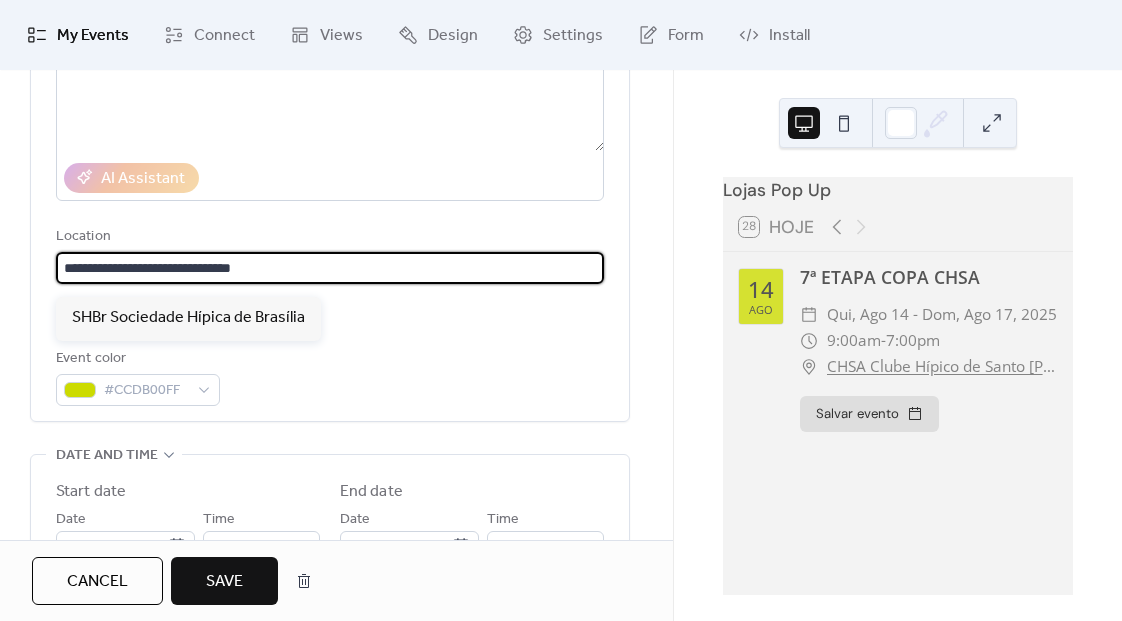 click on "**********" at bounding box center [330, 268] 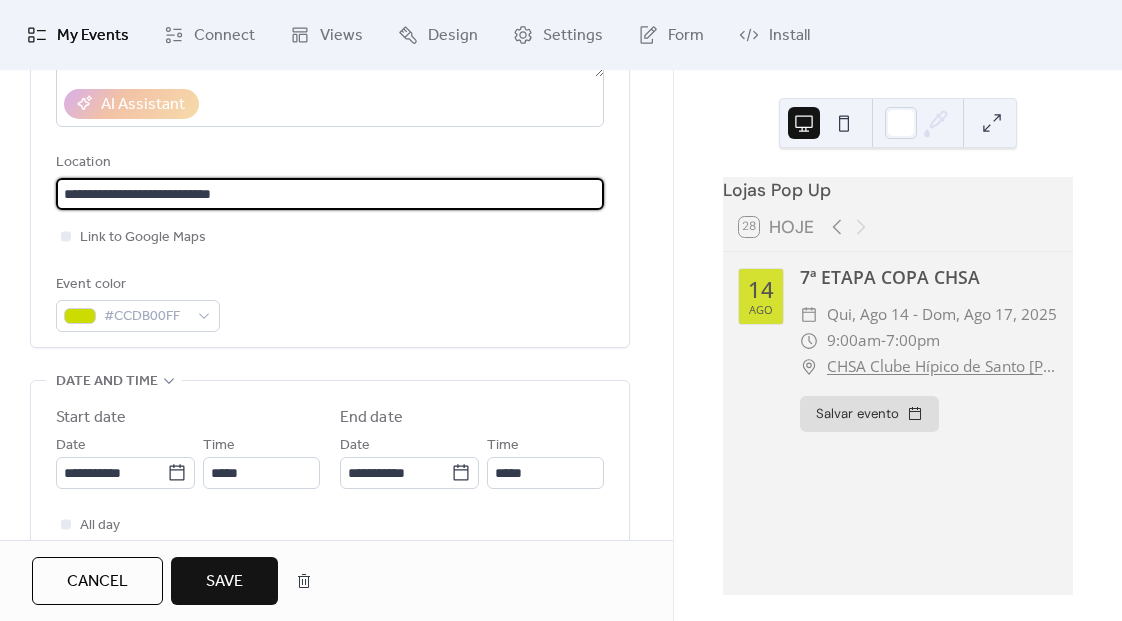 scroll, scrollTop: 472, scrollLeft: 0, axis: vertical 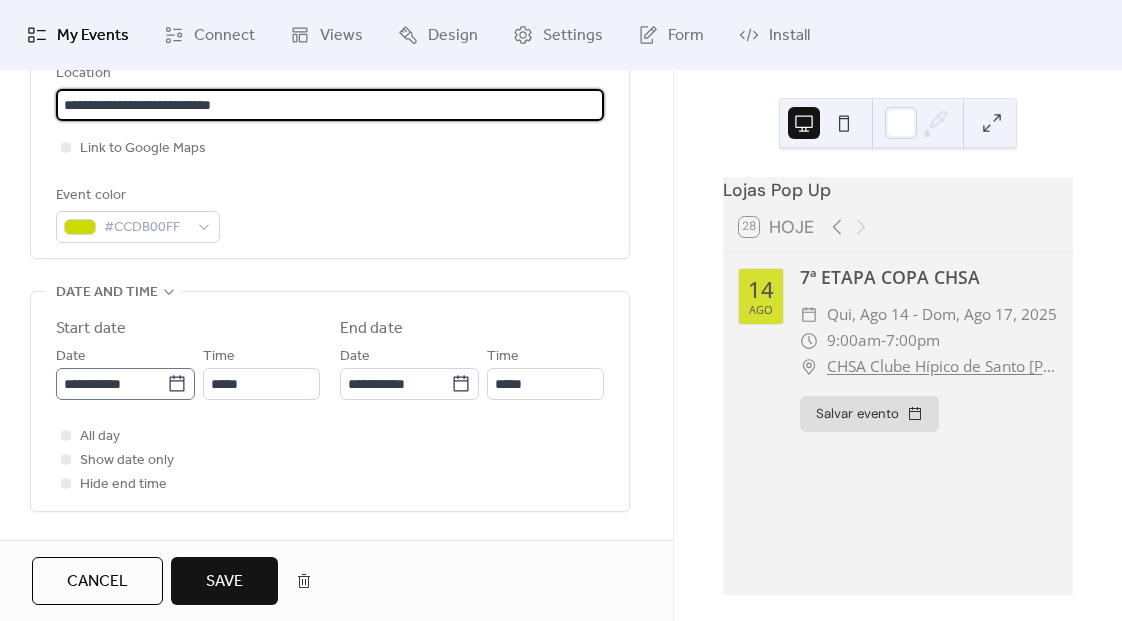 type on "**********" 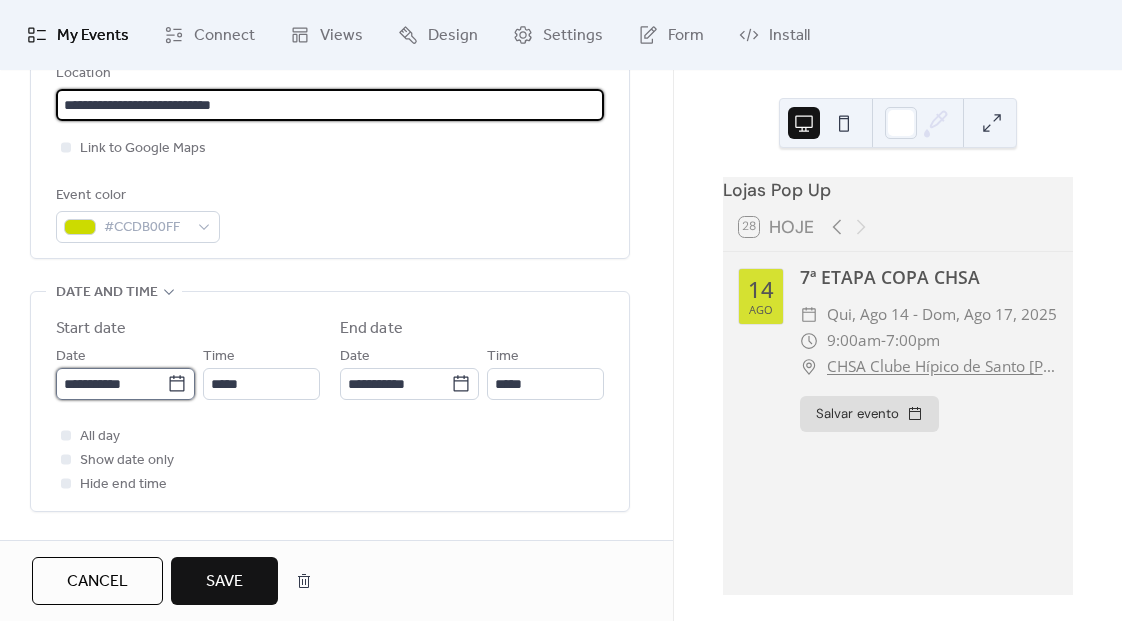 click on "**********" at bounding box center (111, 384) 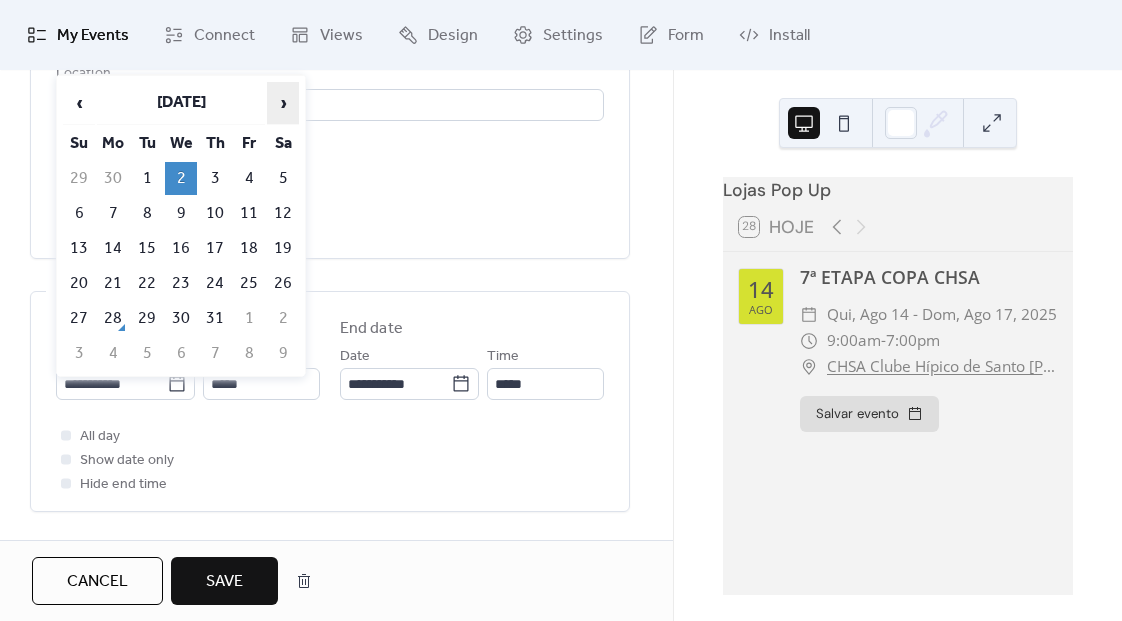 click on "›" at bounding box center (283, 103) 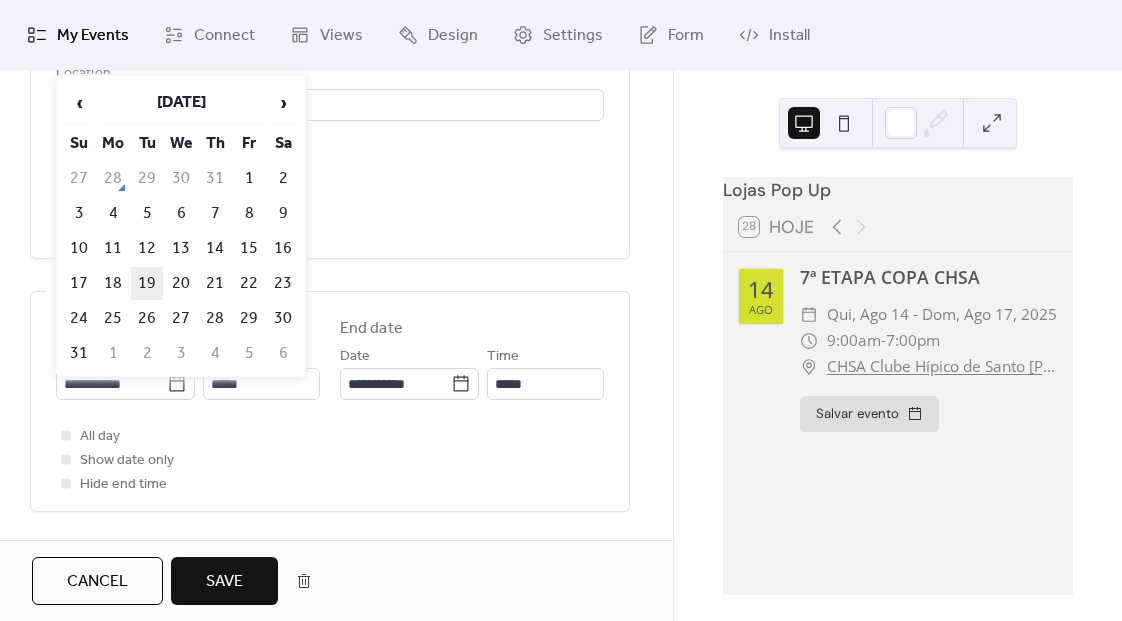 click on "19" at bounding box center (147, 283) 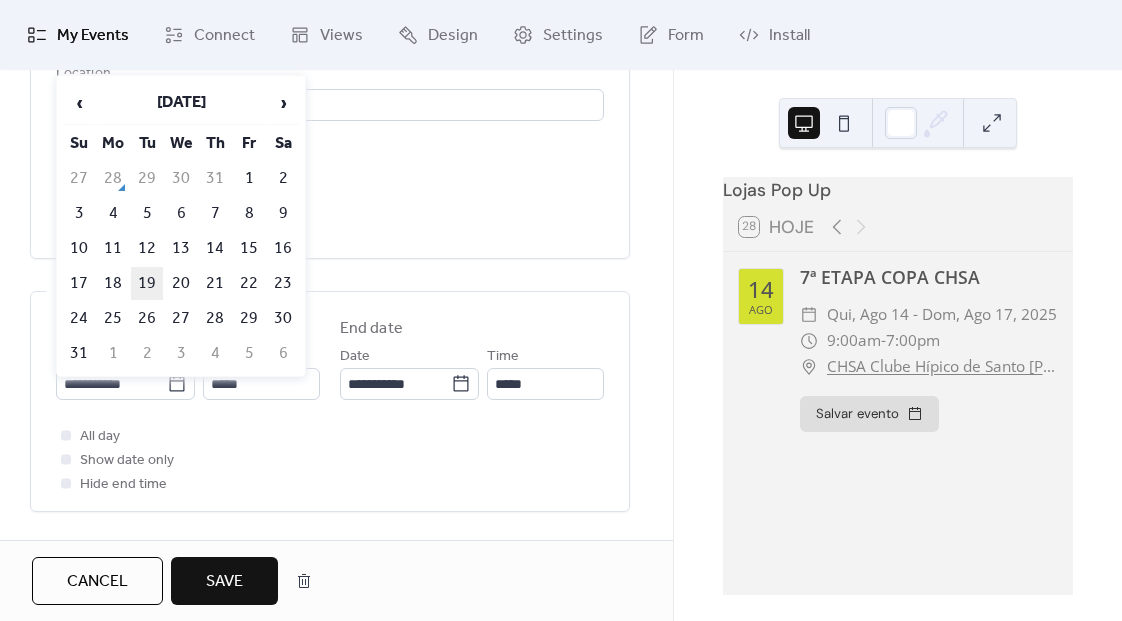 type on "**********" 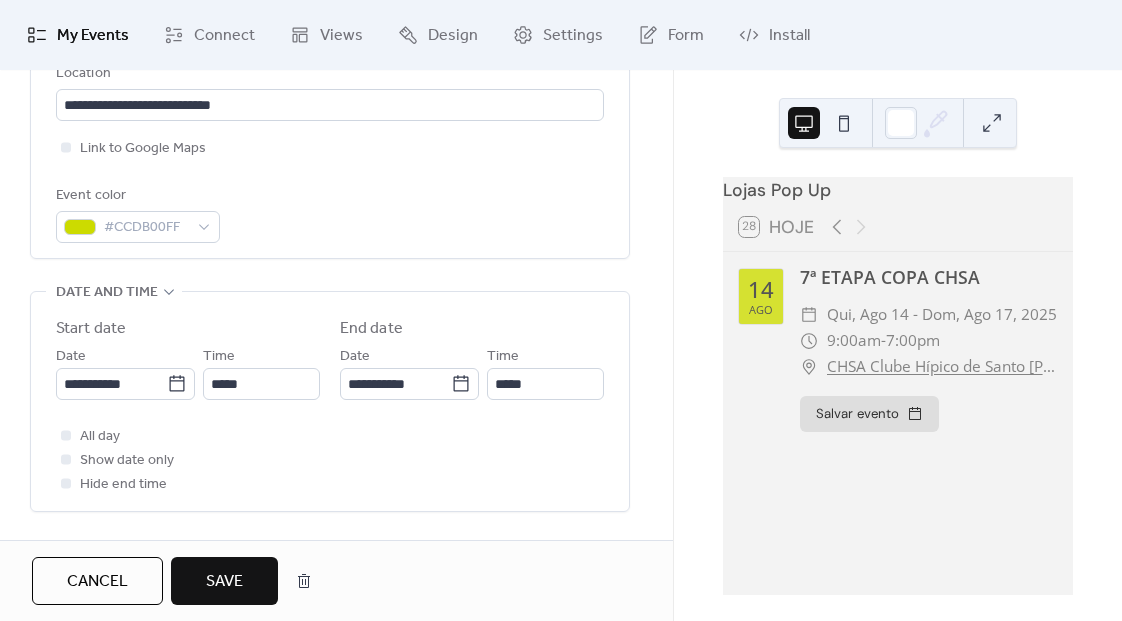 click on "Save" at bounding box center (224, 582) 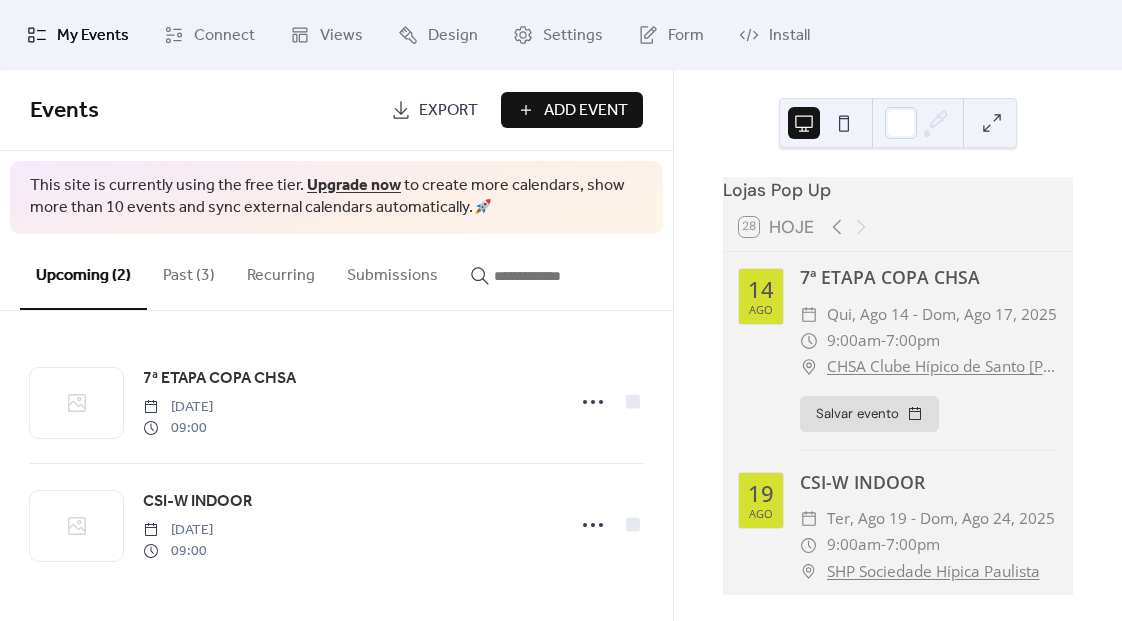 click on "Past (3)" at bounding box center [189, 271] 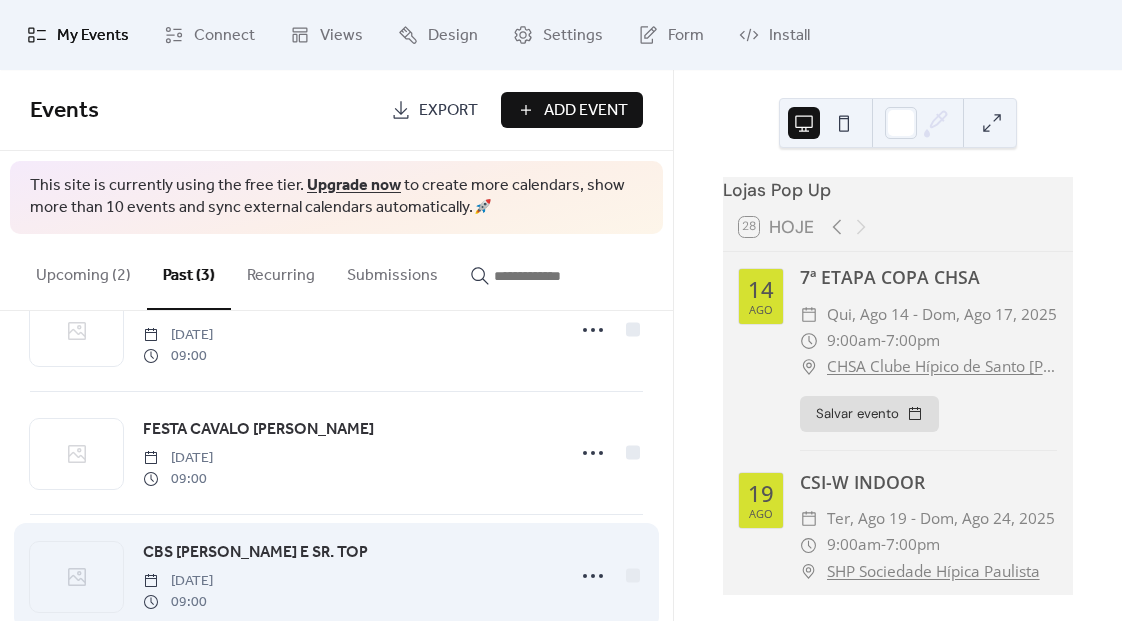 scroll, scrollTop: 121, scrollLeft: 0, axis: vertical 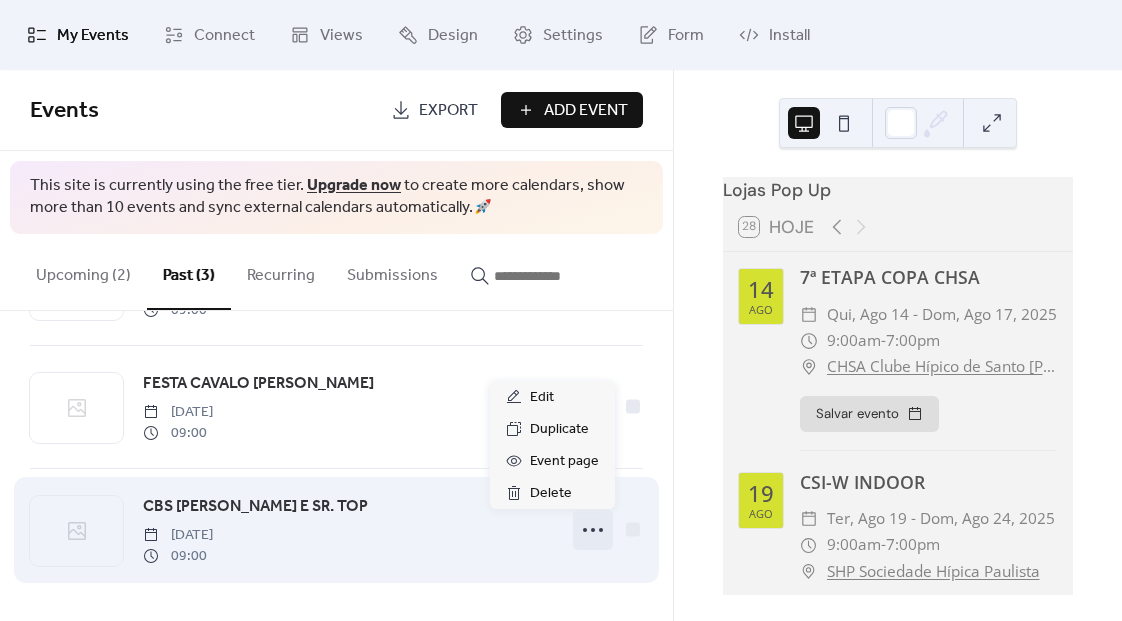 click 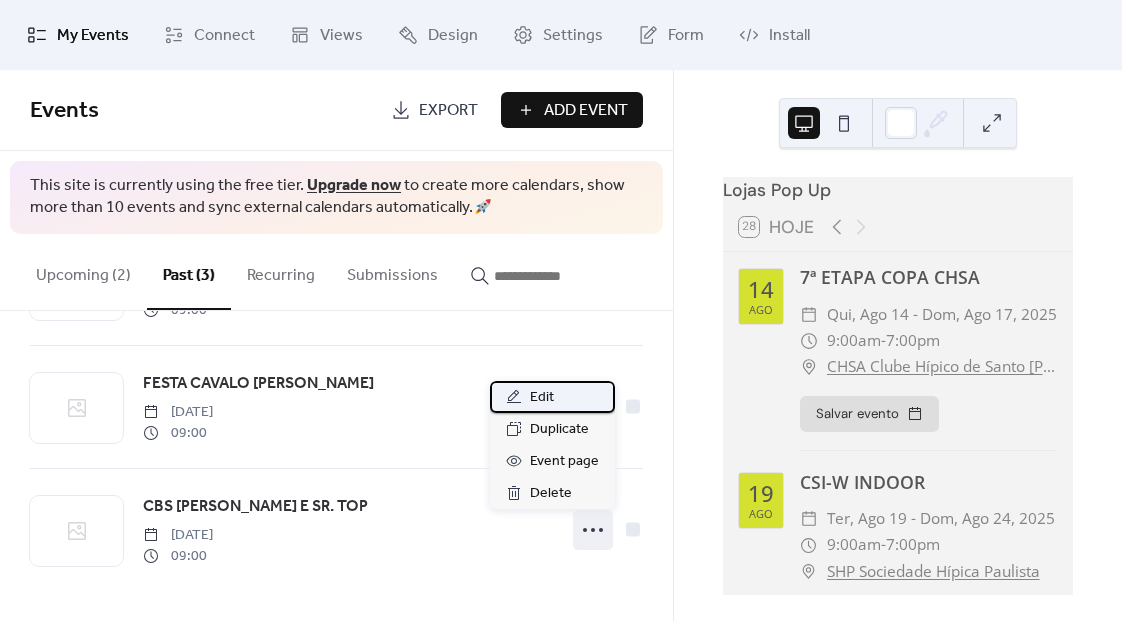 click 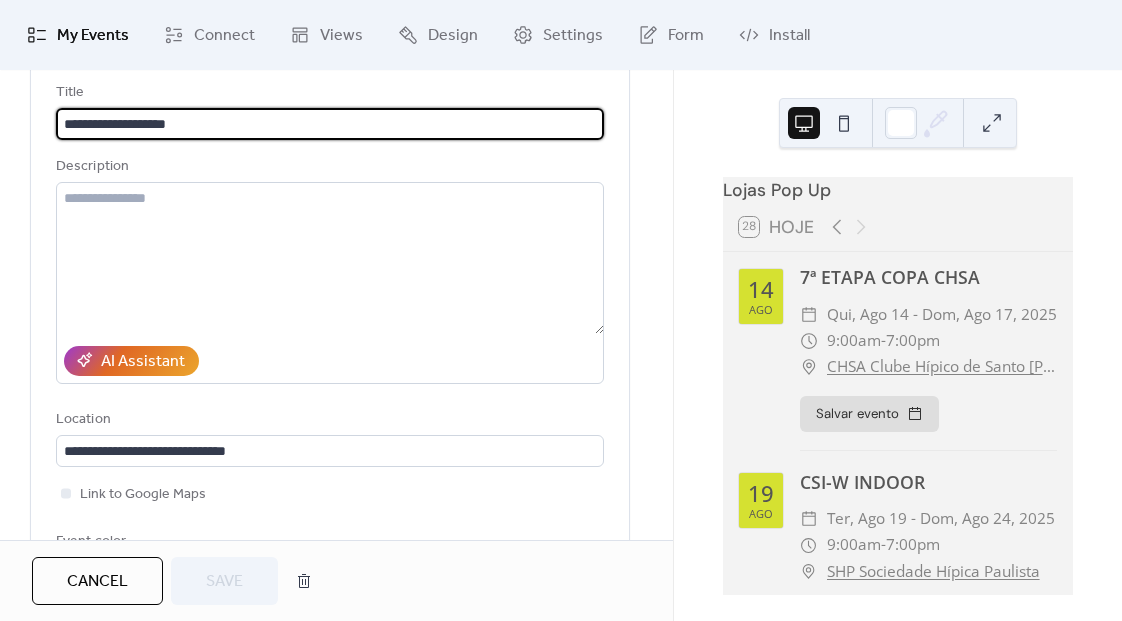 scroll, scrollTop: 87, scrollLeft: 0, axis: vertical 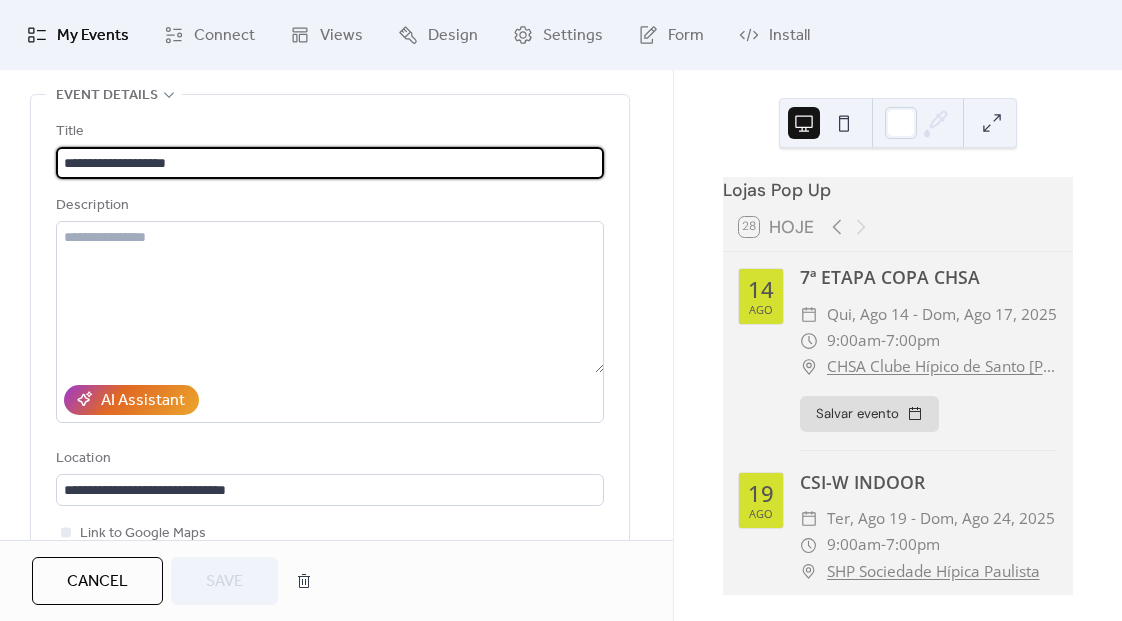 click on "**********" at bounding box center [330, 163] 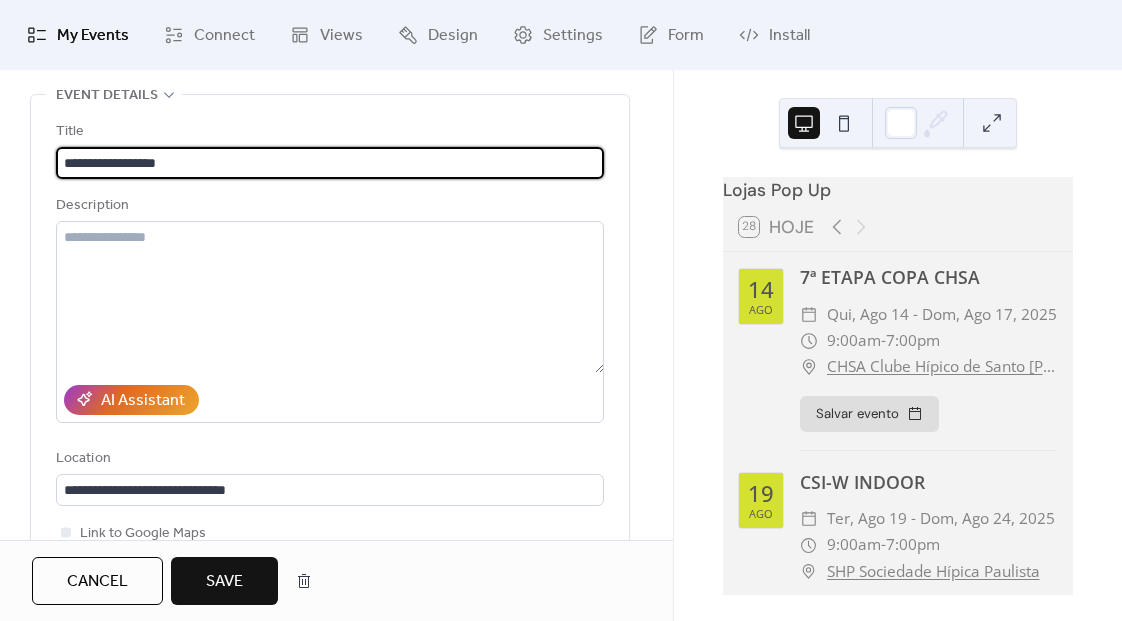 type on "**********" 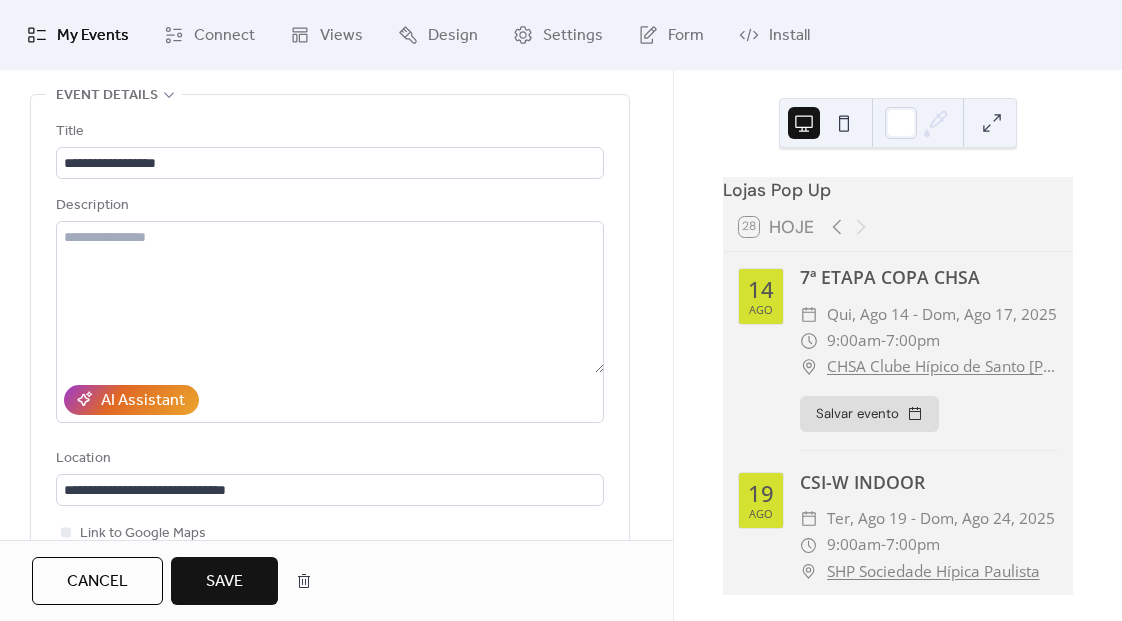 click on "**********" at bounding box center [336, 735] 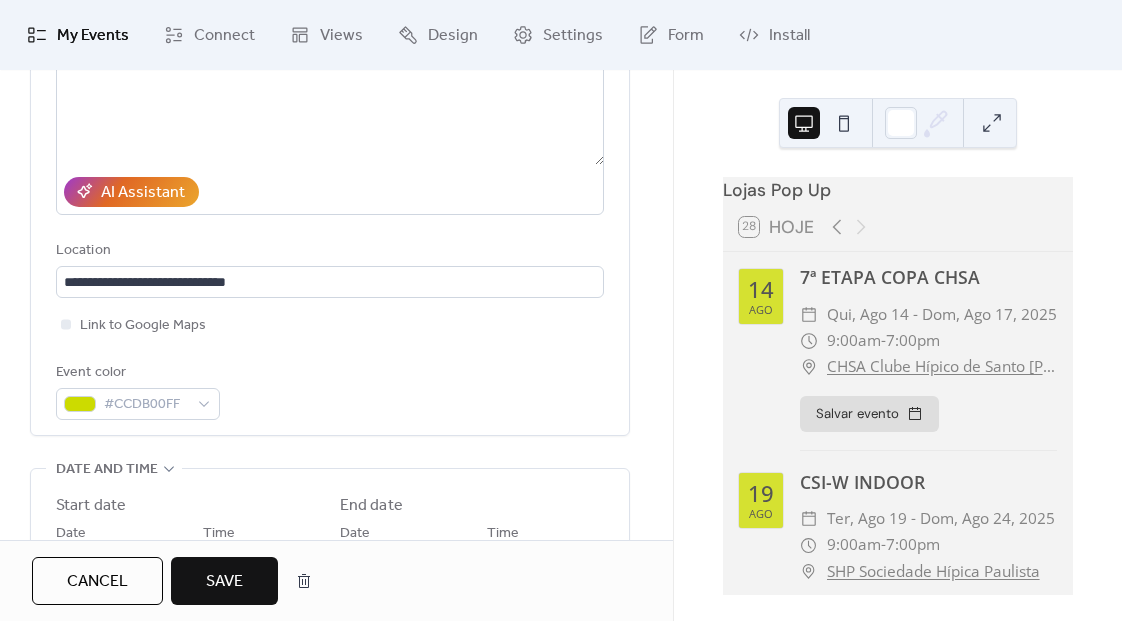 scroll, scrollTop: 308, scrollLeft: 0, axis: vertical 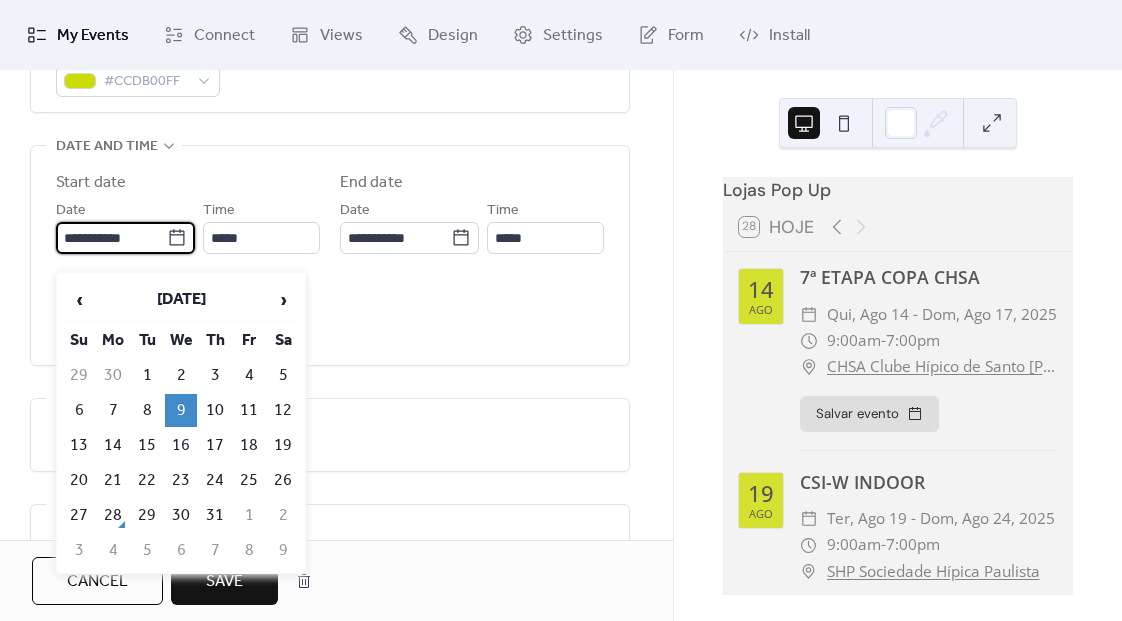 click on "**********" at bounding box center [111, 238] 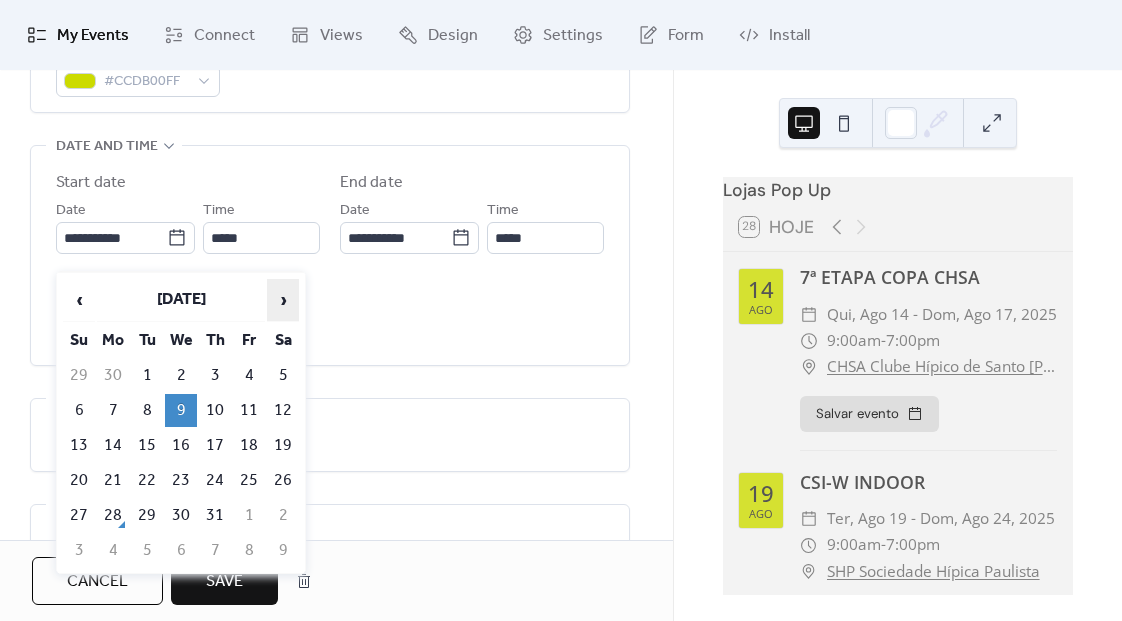 click on "›" at bounding box center (283, 300) 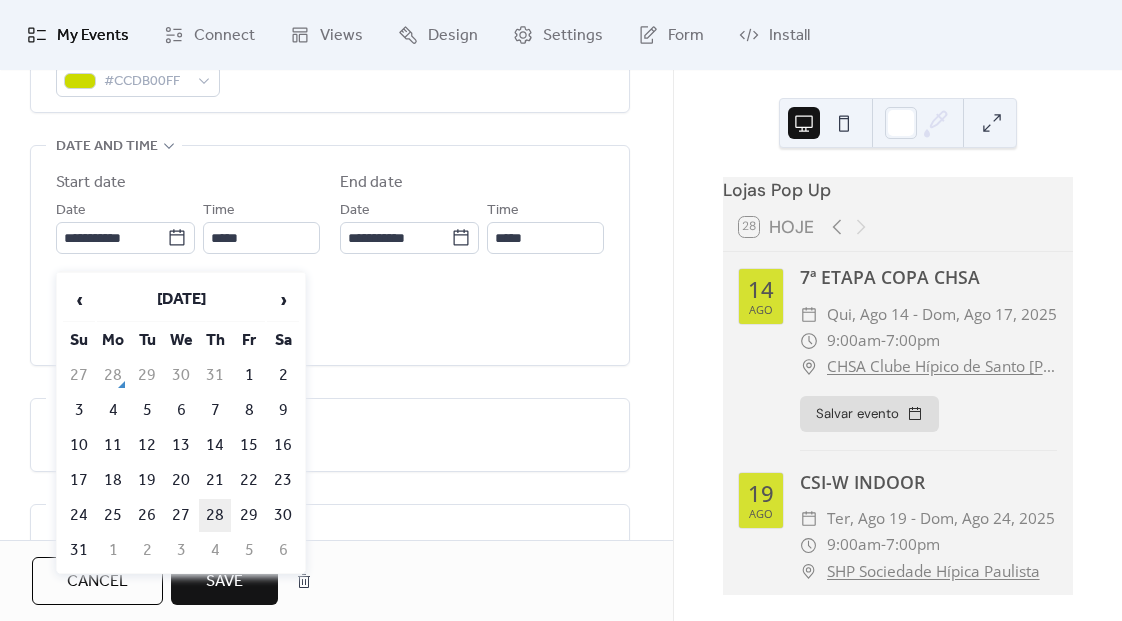 click on "28" at bounding box center (215, 515) 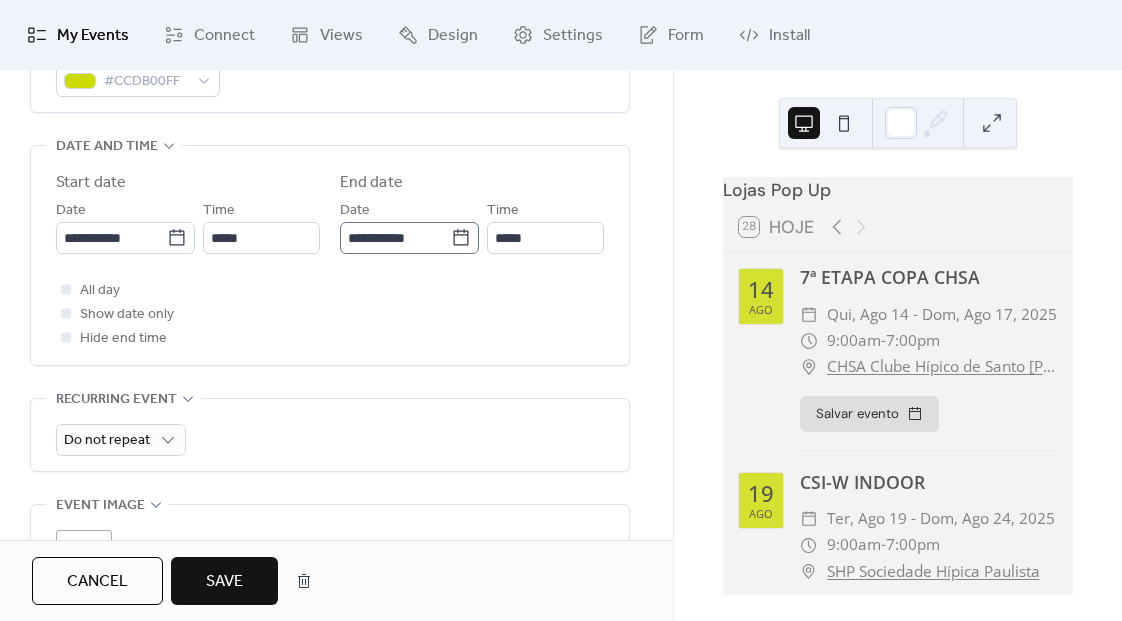 click 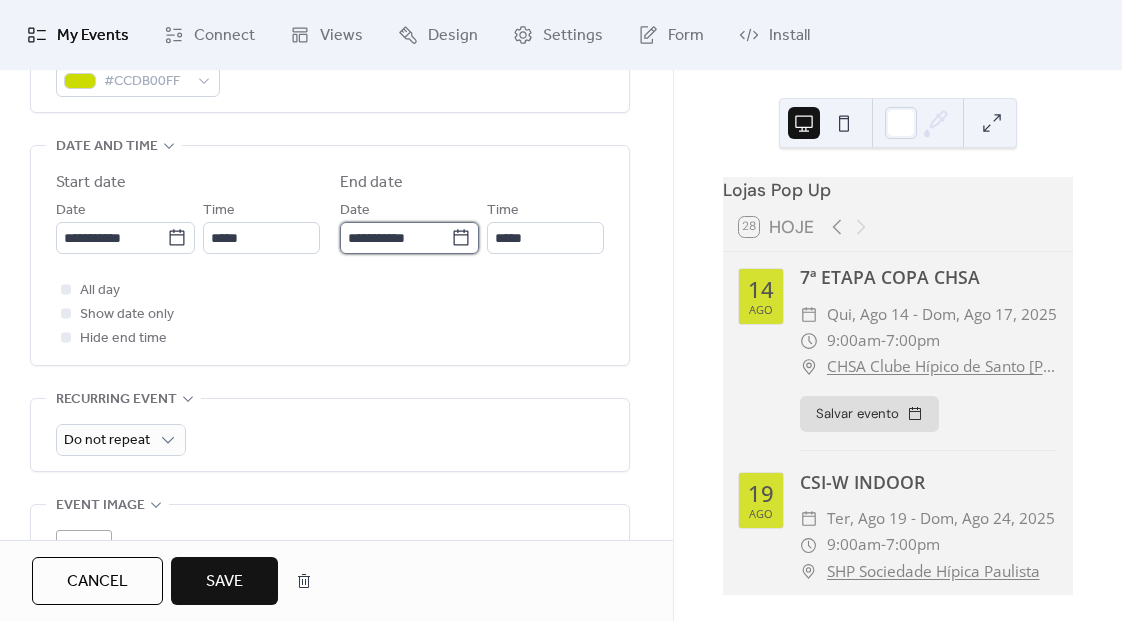 click on "**********" at bounding box center (395, 238) 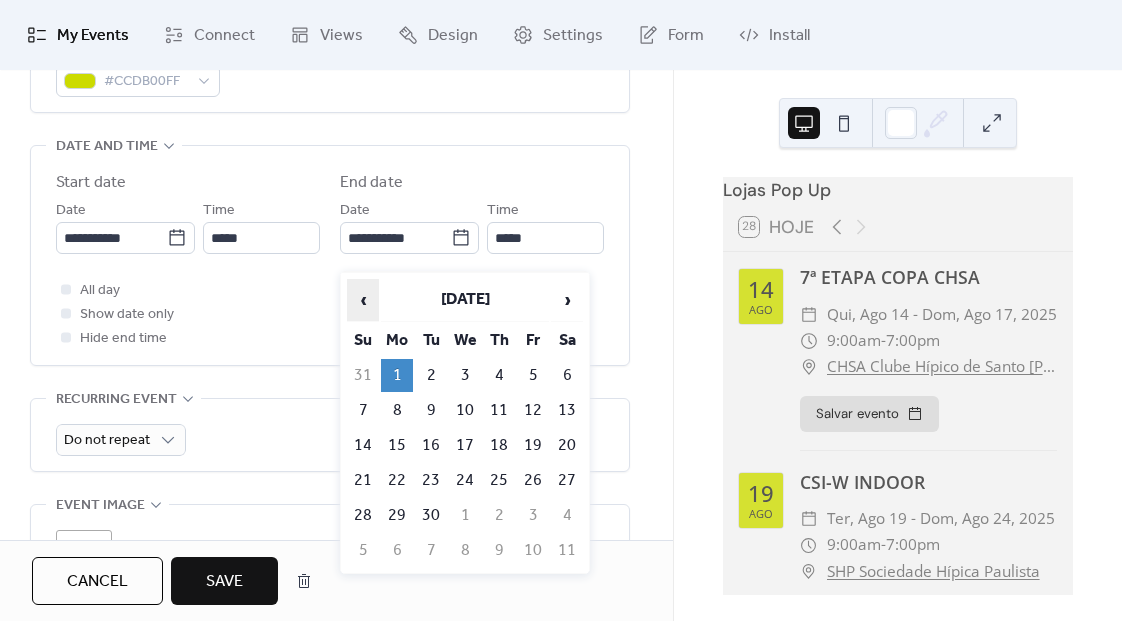click on "‹" at bounding box center (363, 300) 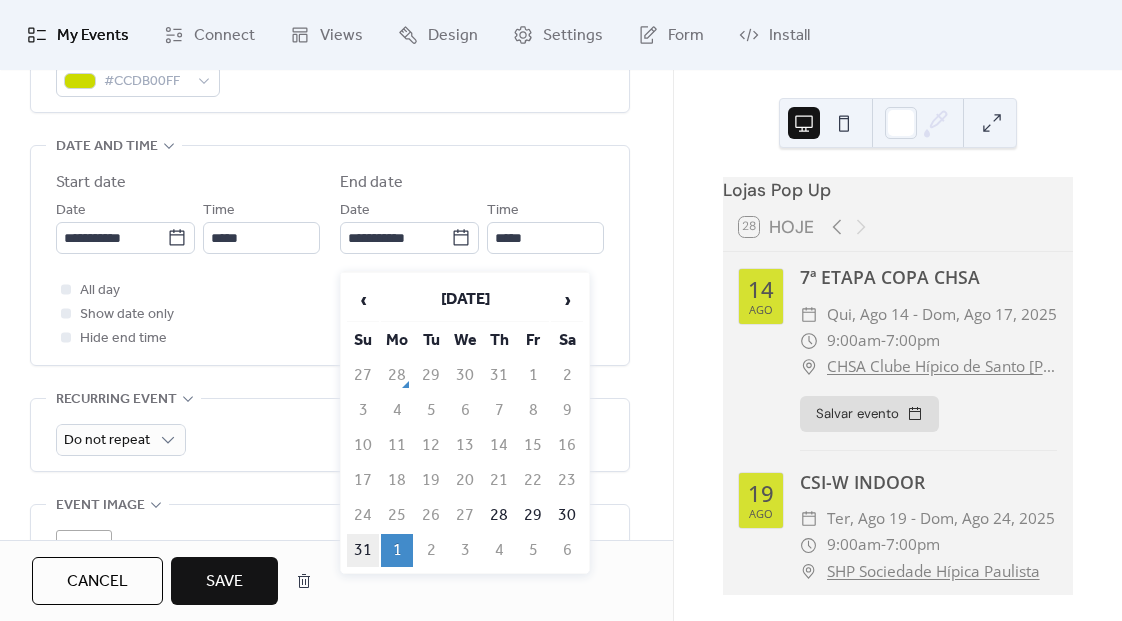 click on "31" at bounding box center (363, 550) 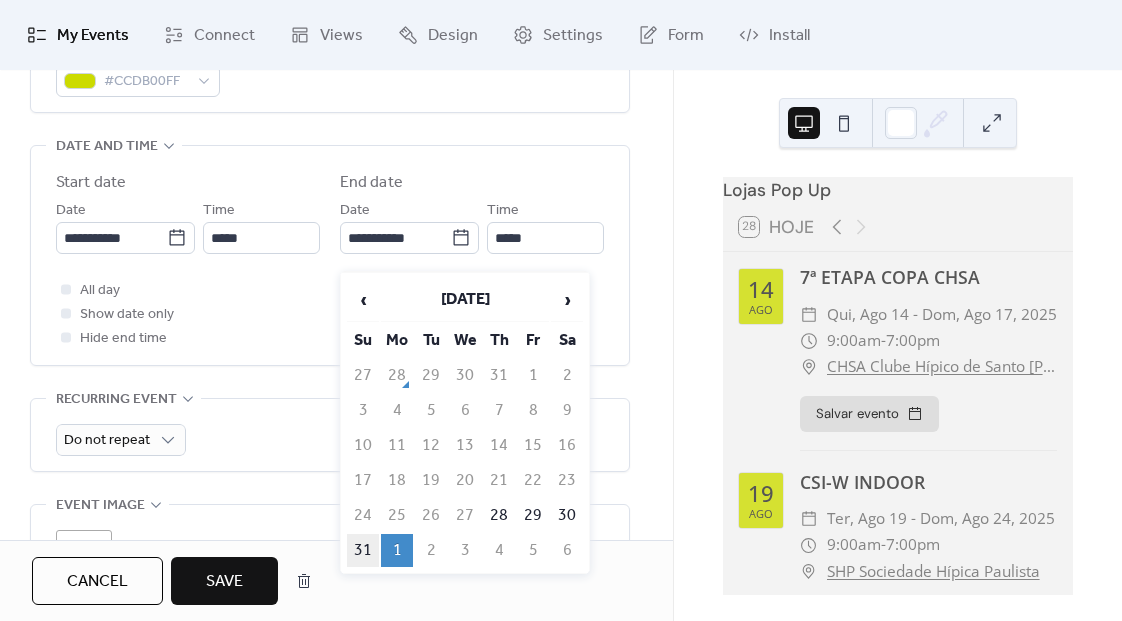 type on "**********" 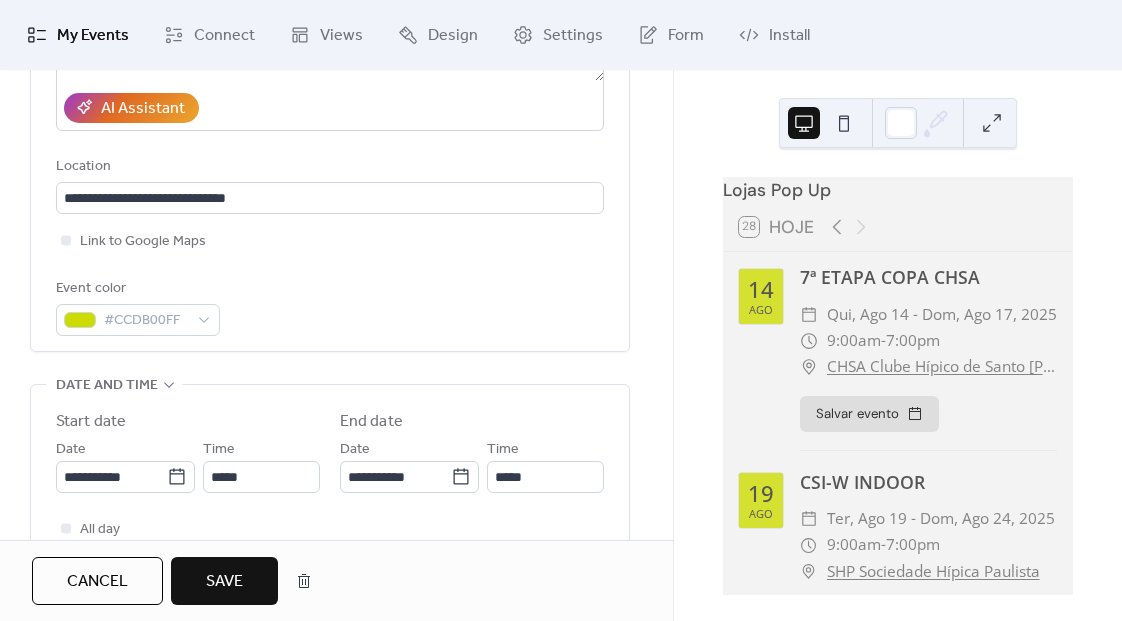 scroll, scrollTop: 361, scrollLeft: 0, axis: vertical 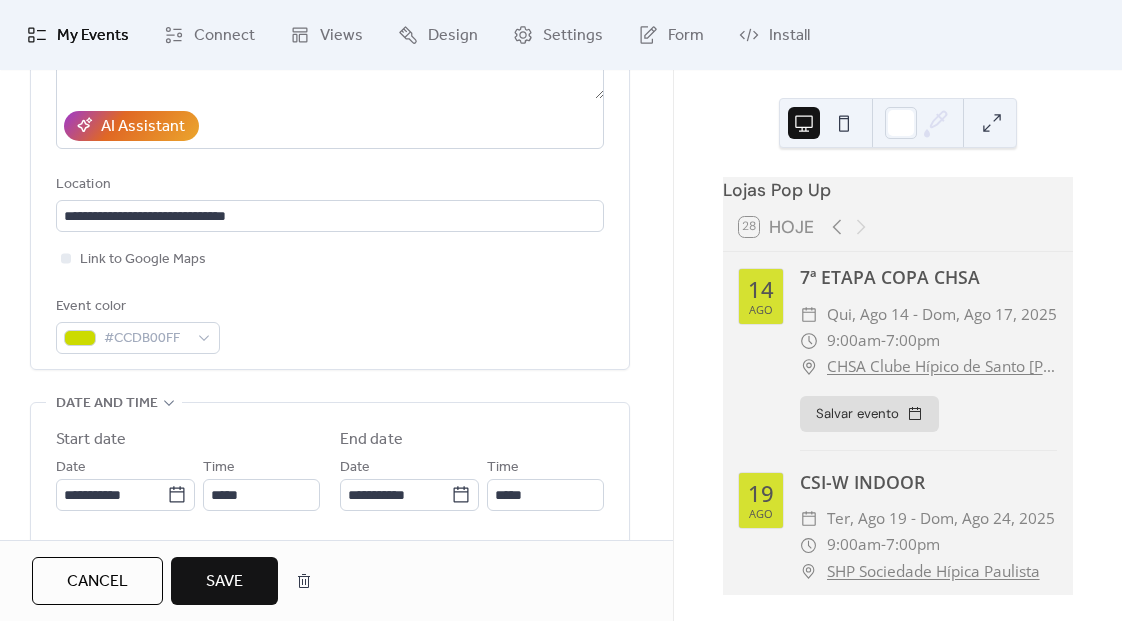 click on "Save" at bounding box center (224, 581) 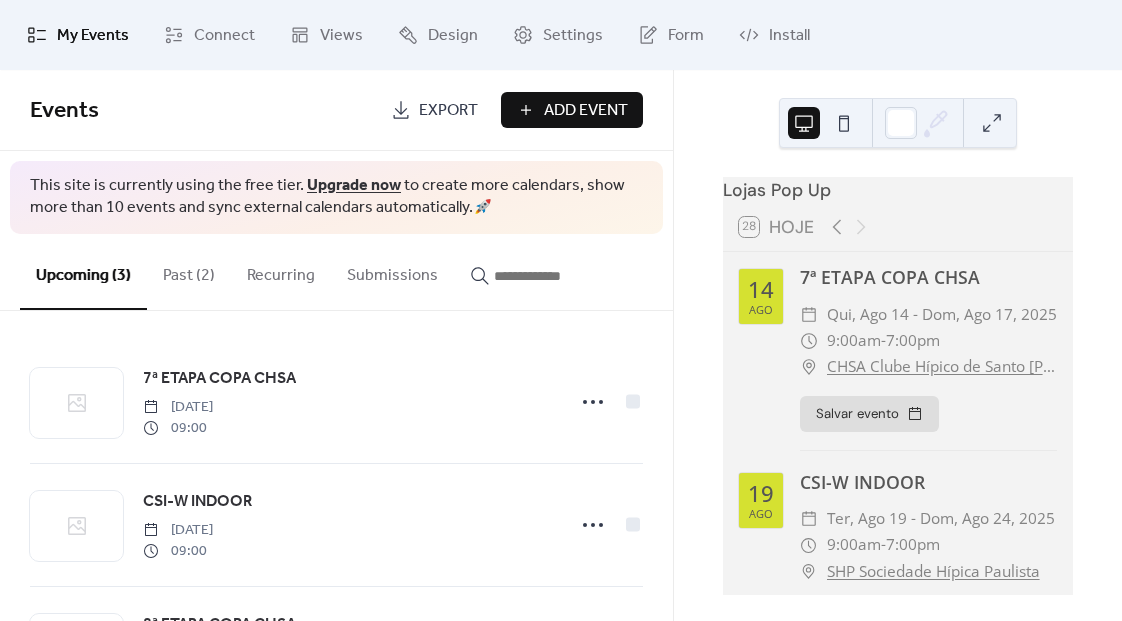 click on "Past (2)" at bounding box center (189, 271) 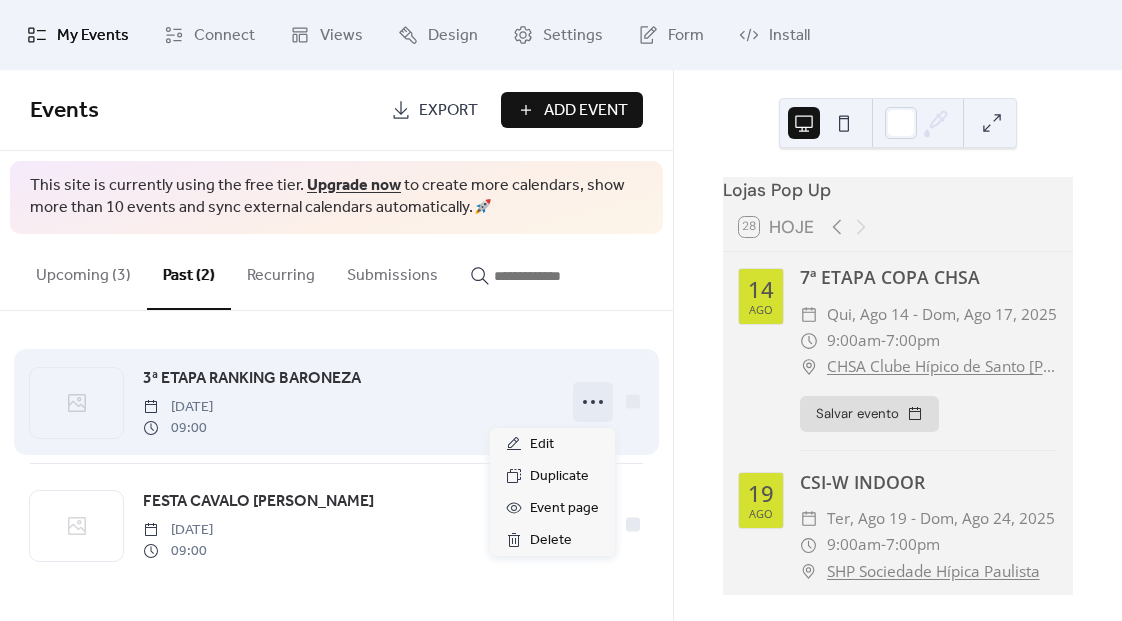 click 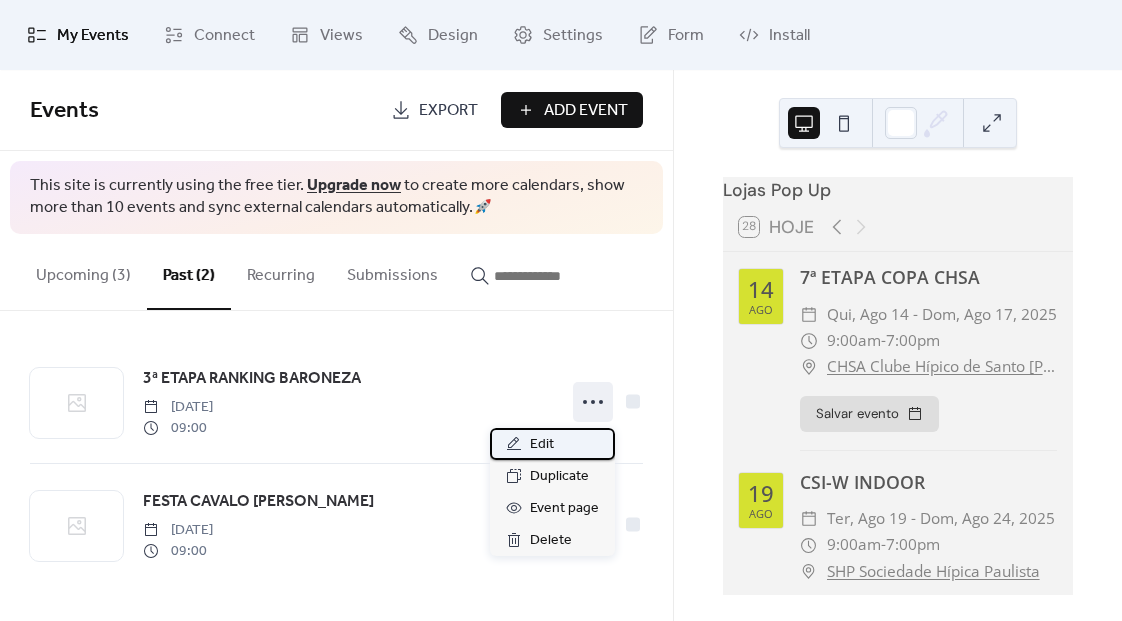 click on "Edit" at bounding box center [542, 445] 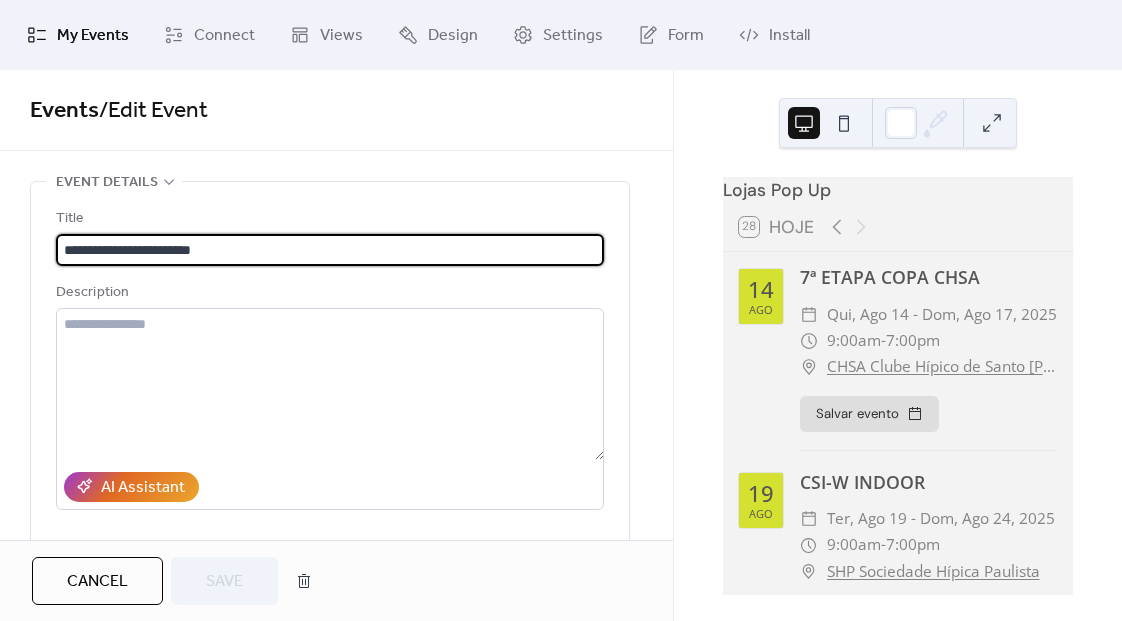 click on "**********" at bounding box center [330, 250] 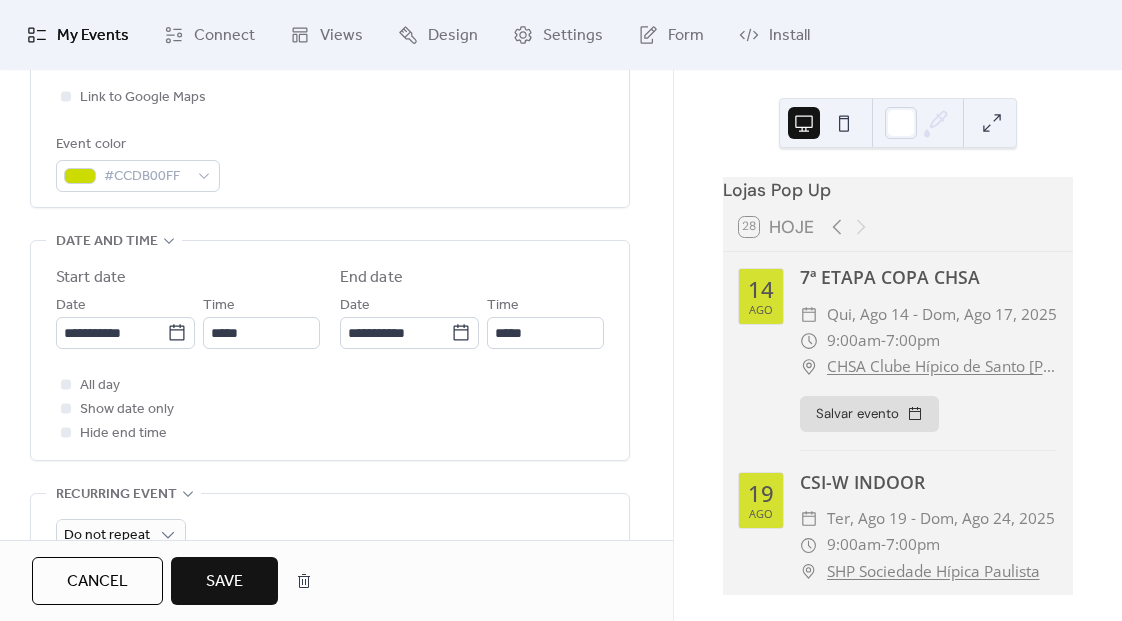 scroll, scrollTop: 451, scrollLeft: 0, axis: vertical 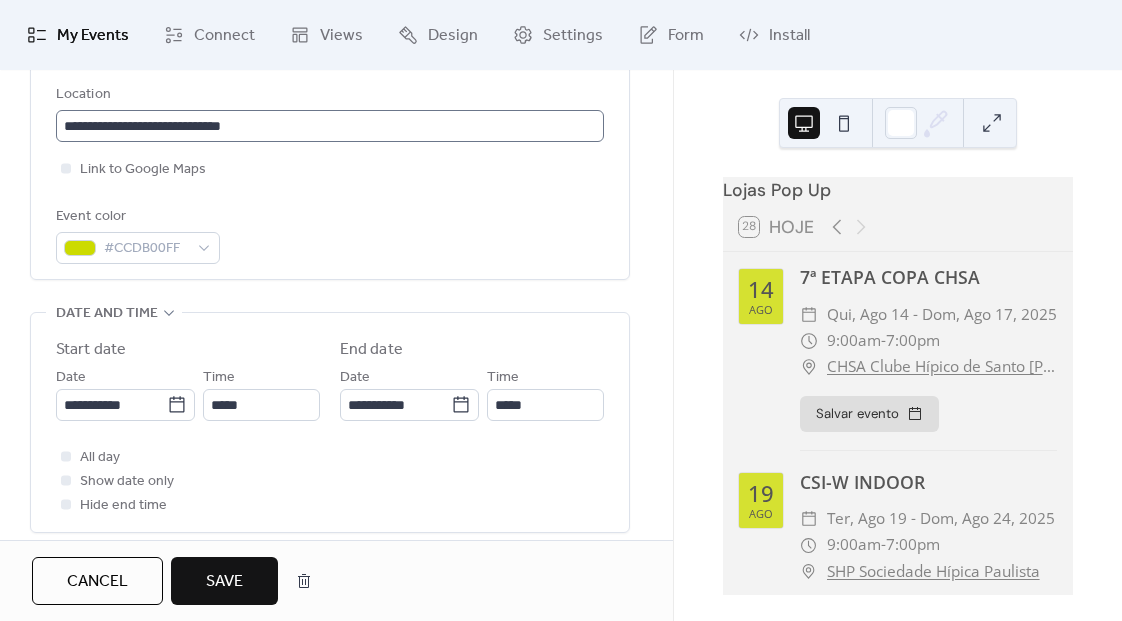 type on "**********" 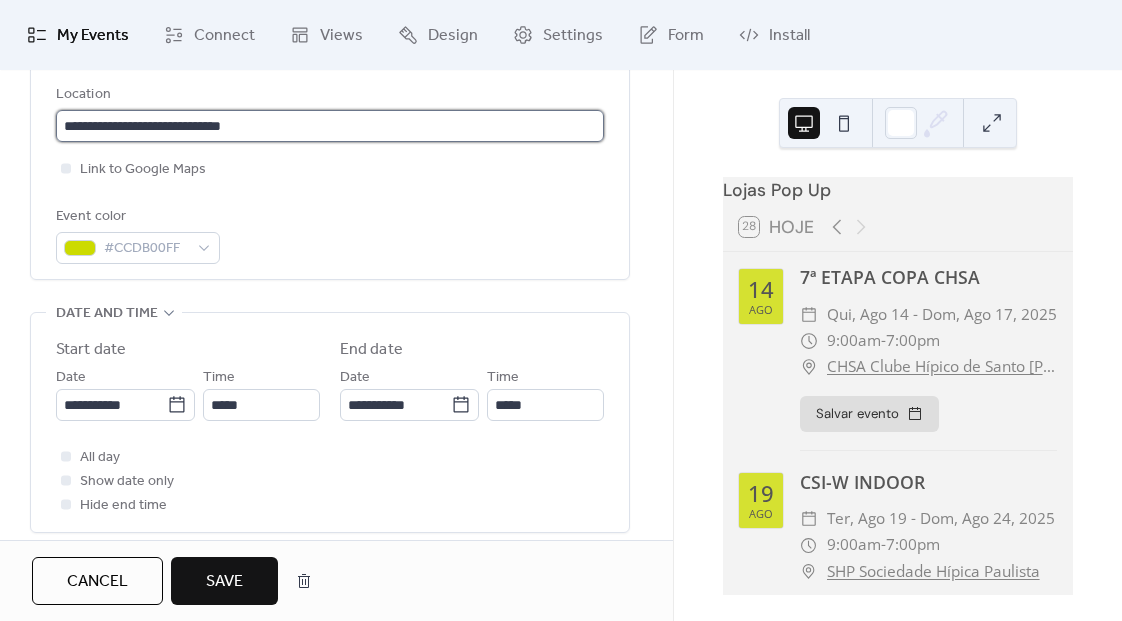 click on "**********" at bounding box center (330, 126) 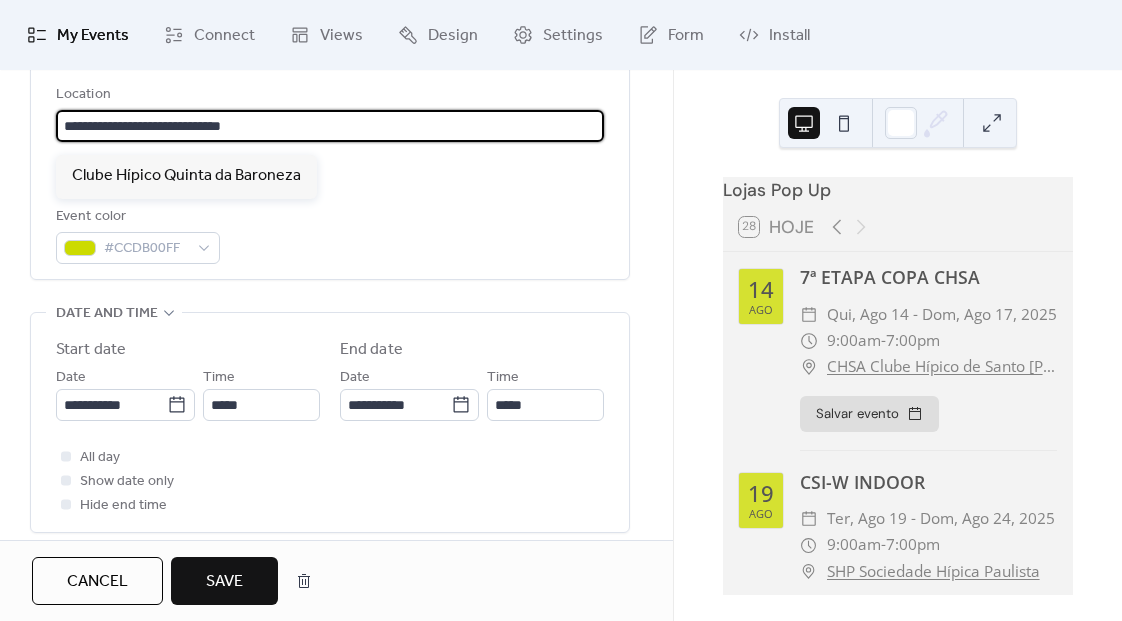 click on "**********" at bounding box center (330, 126) 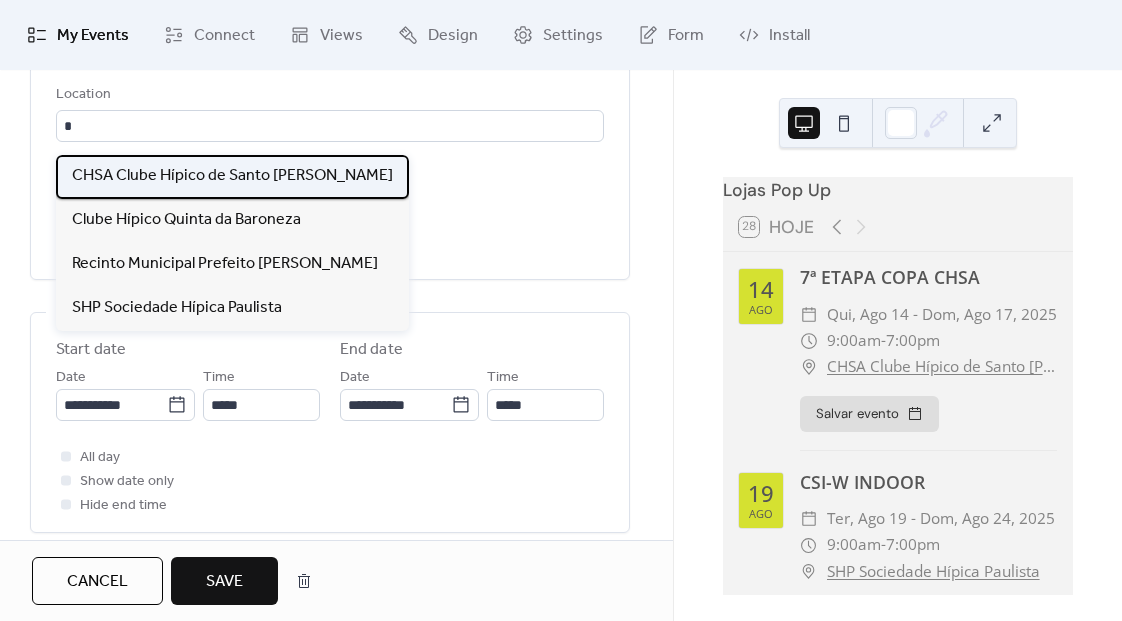 click on "CHSA Clube Hípico de Santo [PERSON_NAME]" at bounding box center (232, 176) 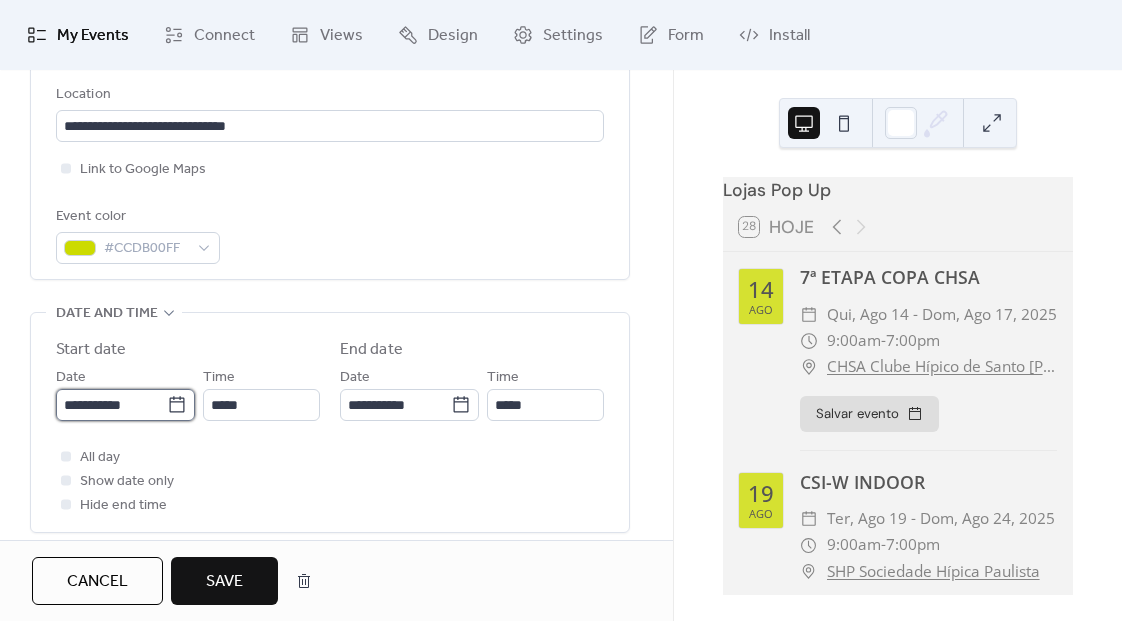 click on "**********" at bounding box center [111, 405] 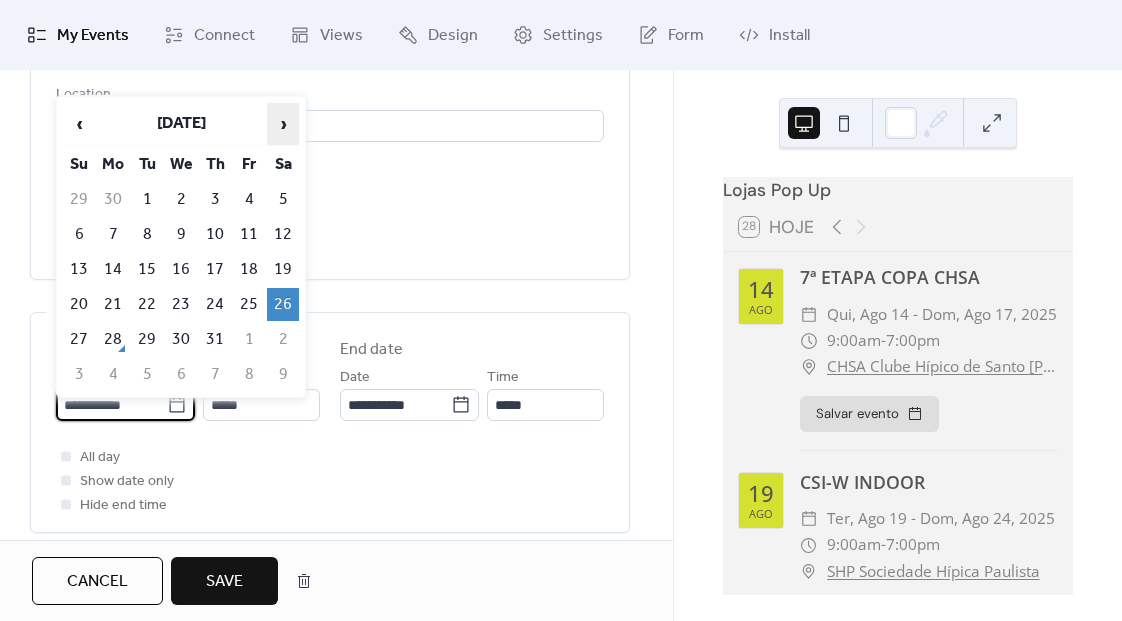 click on "›" at bounding box center (283, 124) 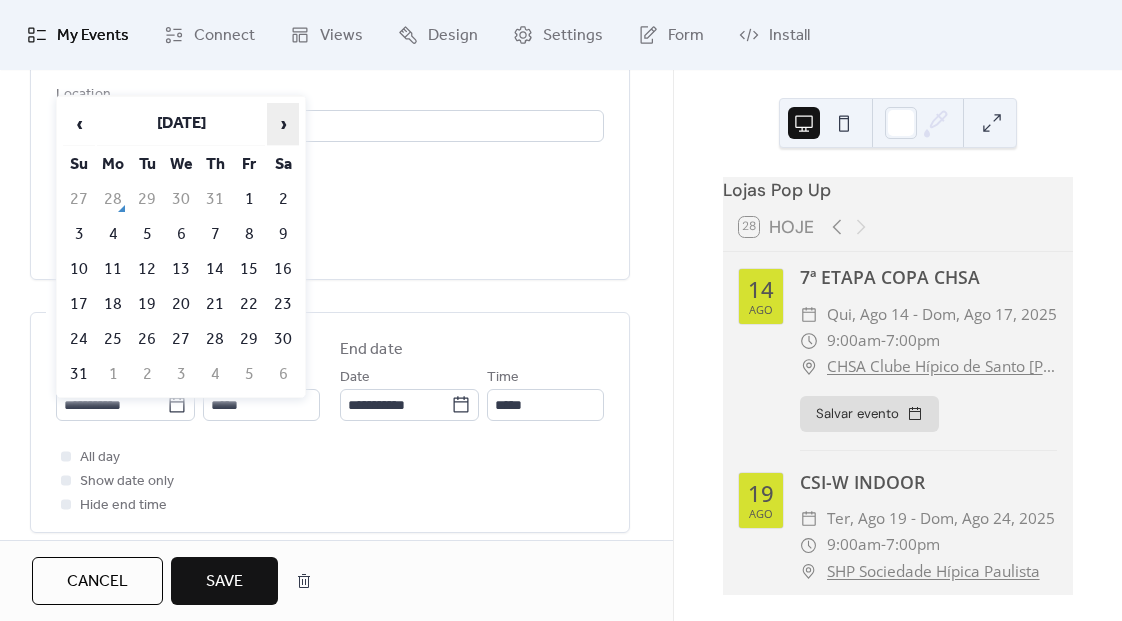 click on "›" at bounding box center [283, 124] 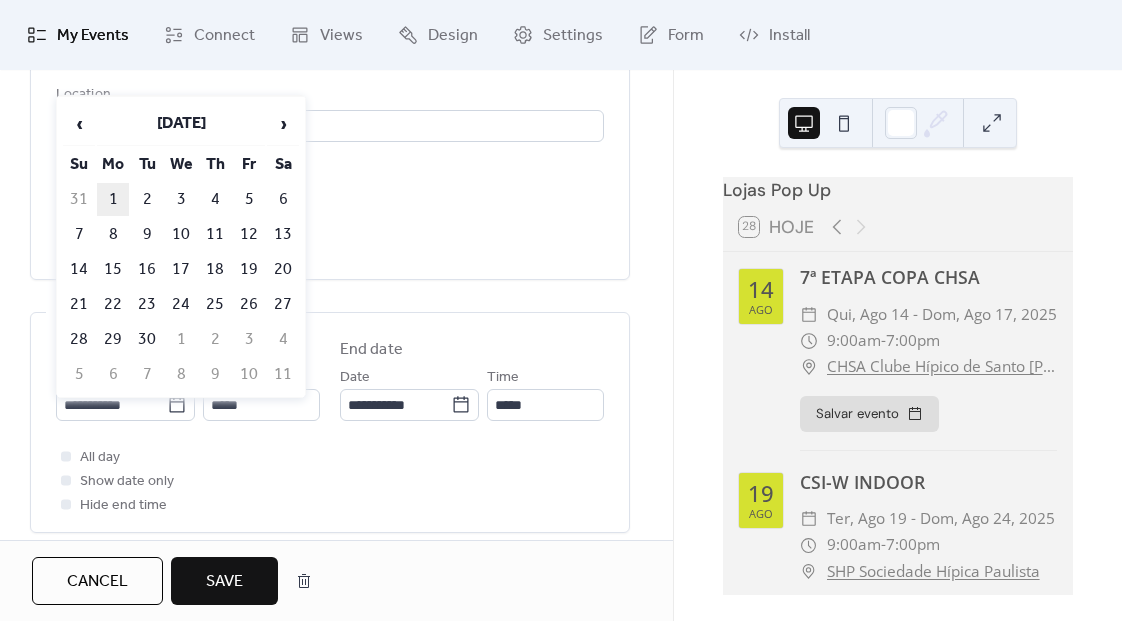 click on "1" at bounding box center [113, 199] 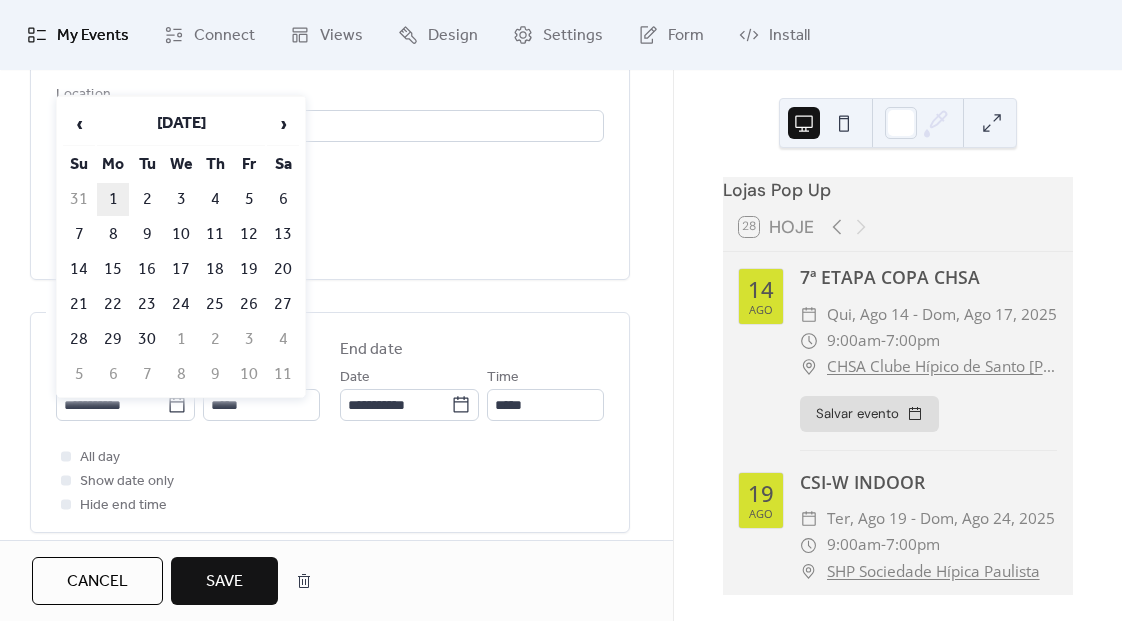 type on "**********" 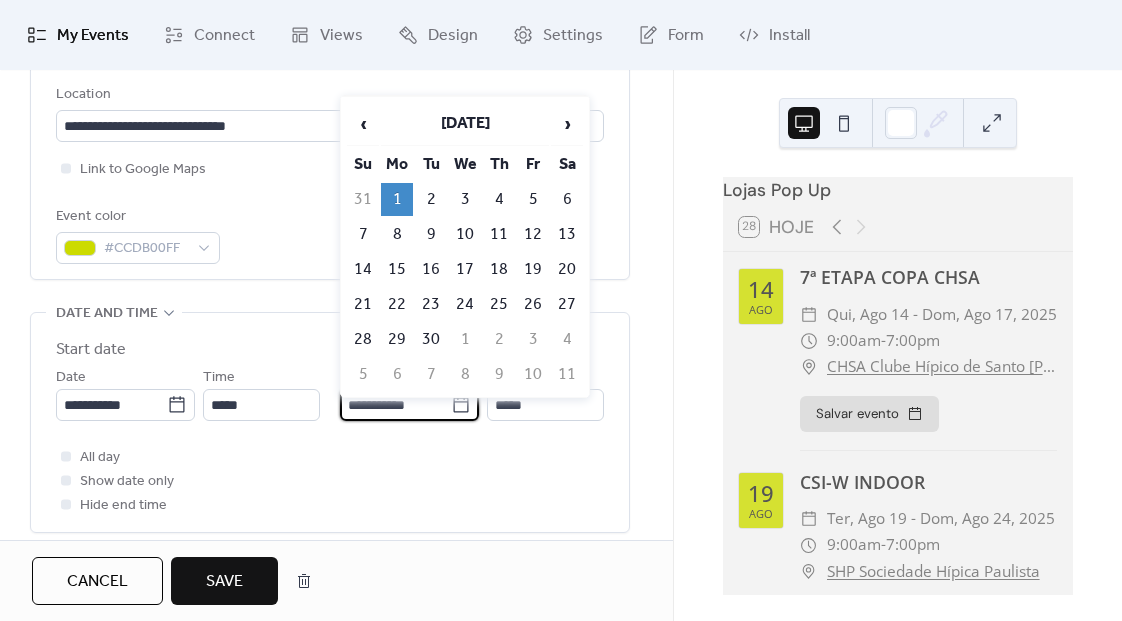 click on "**********" at bounding box center [395, 405] 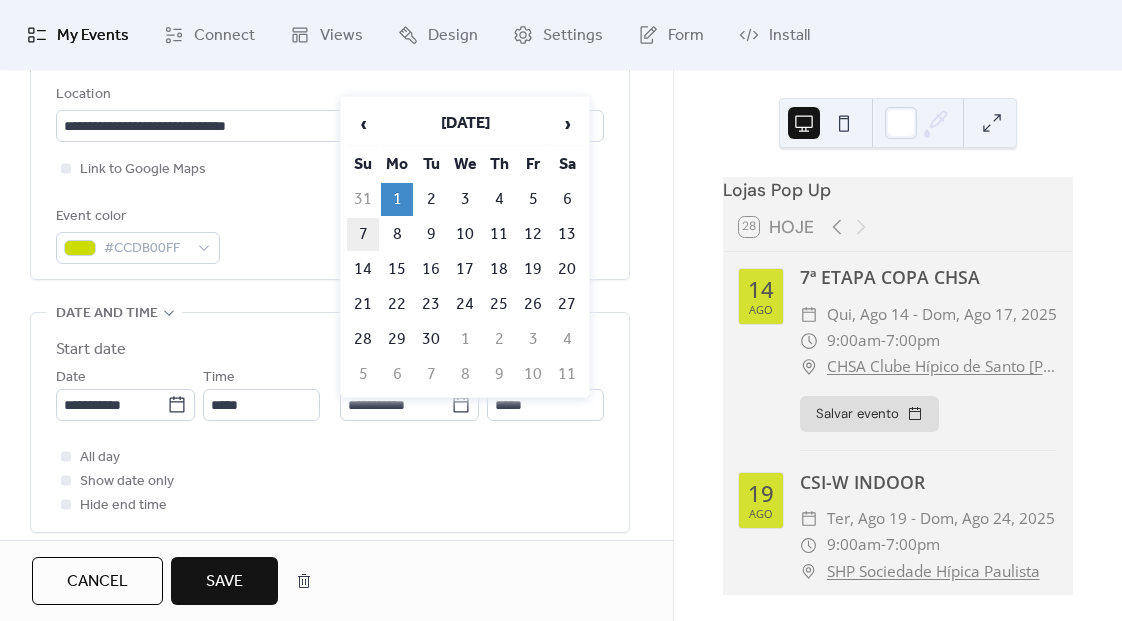 click on "7" at bounding box center (363, 234) 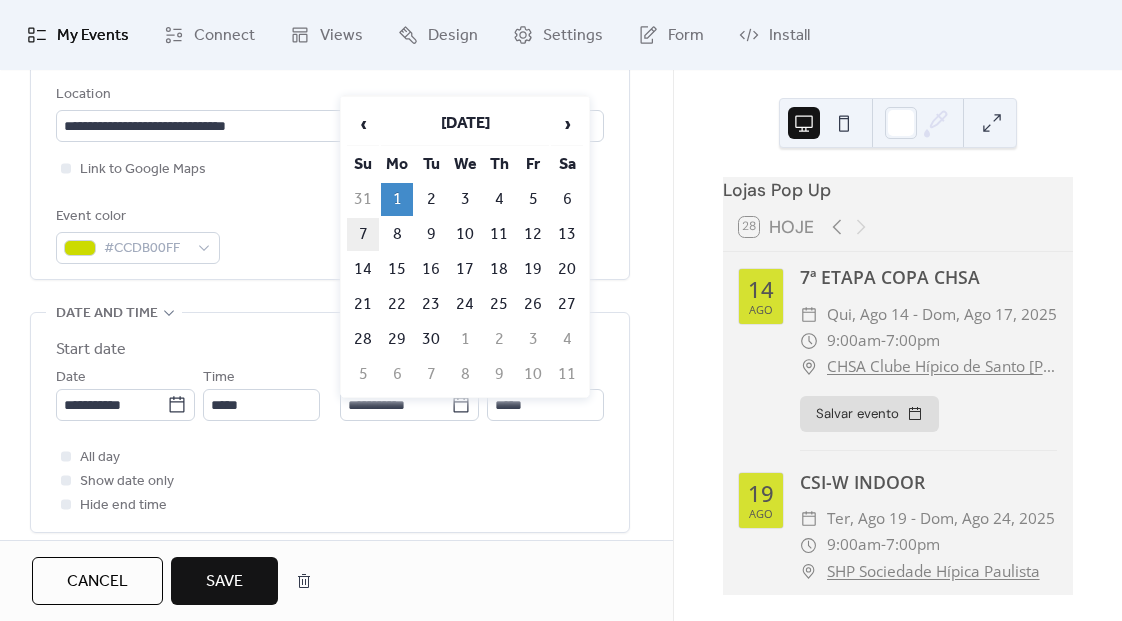 type on "**********" 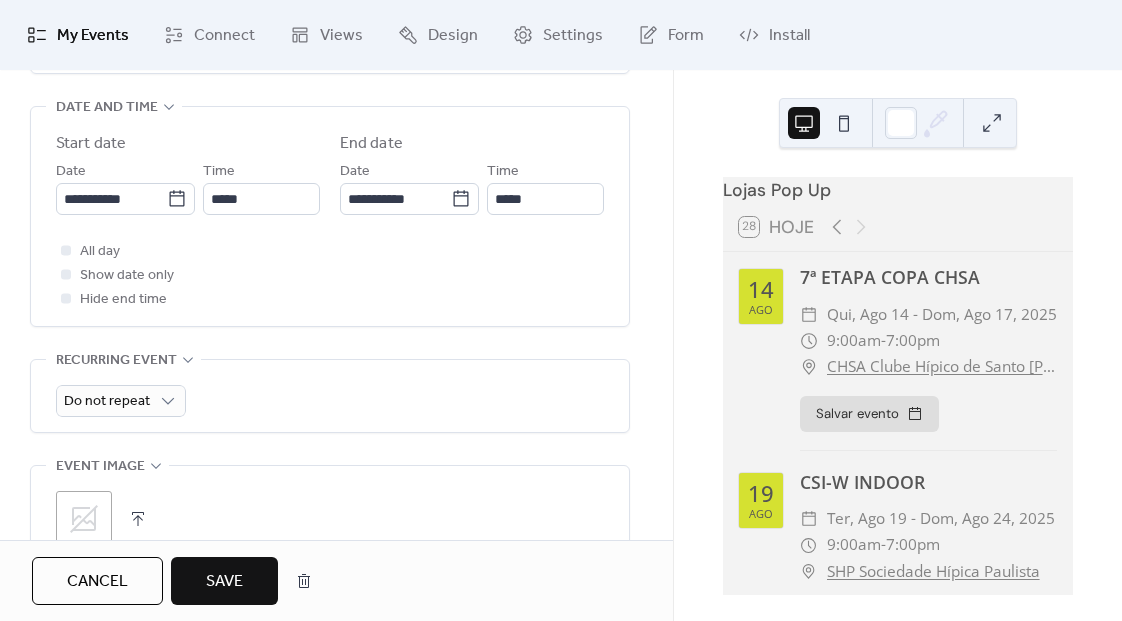 scroll, scrollTop: 715, scrollLeft: 0, axis: vertical 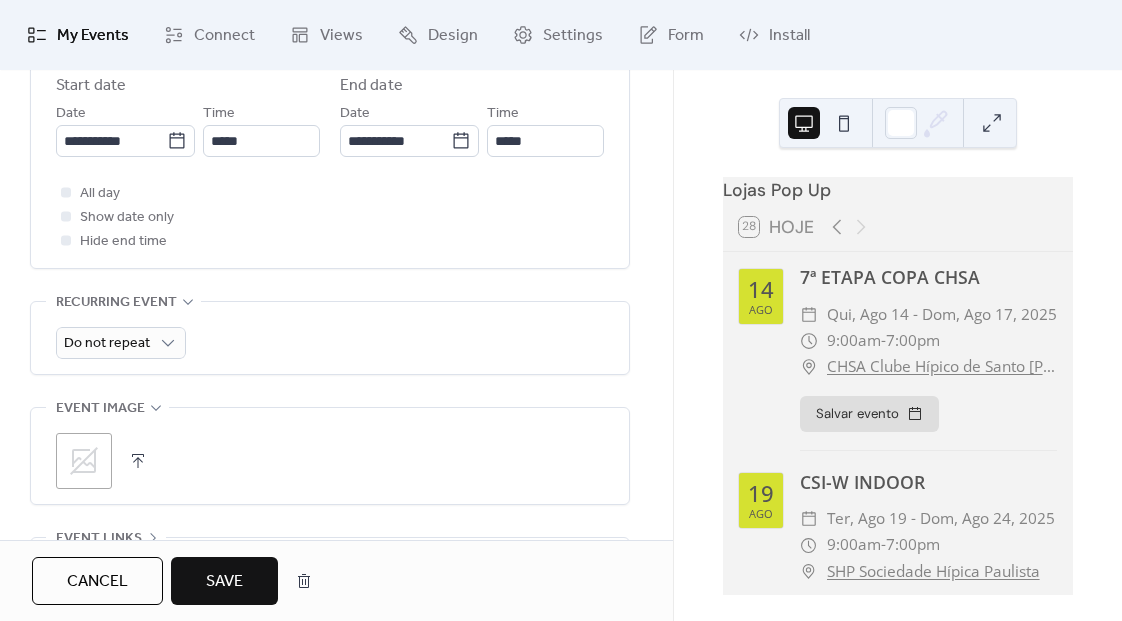 click on "Cancel Save" at bounding box center [336, 580] 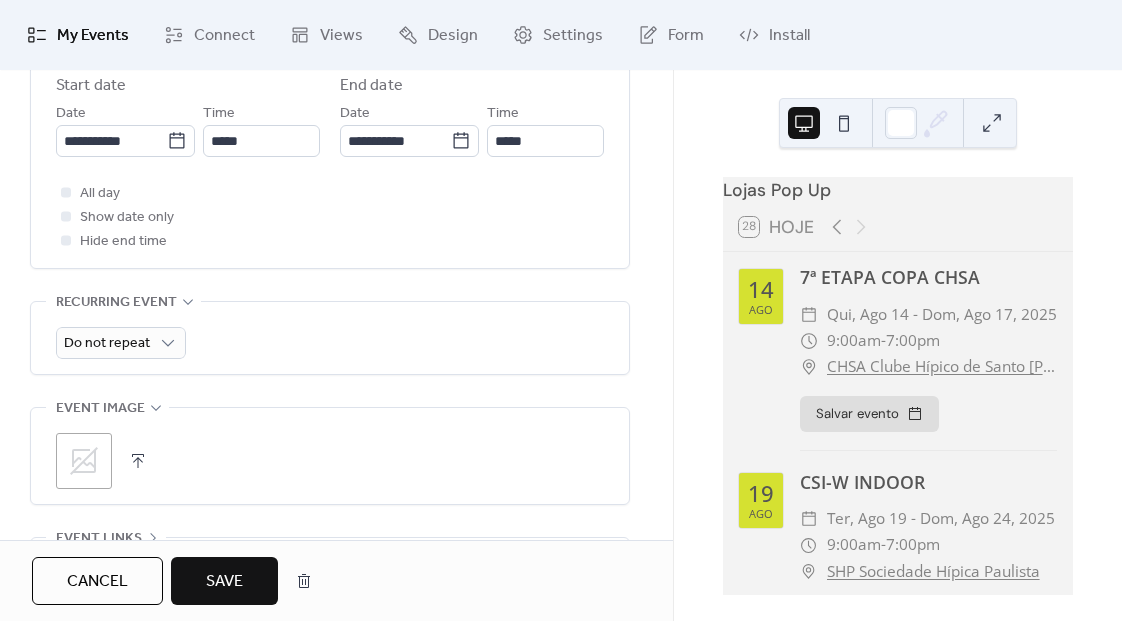 click on "Save" at bounding box center [224, 582] 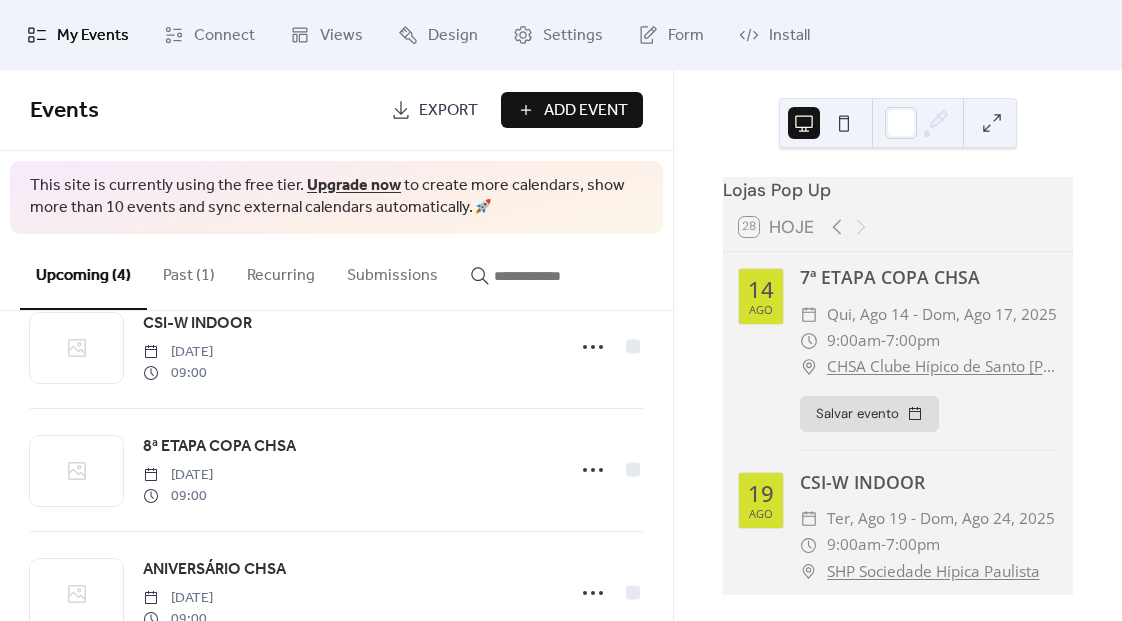 scroll, scrollTop: 245, scrollLeft: 0, axis: vertical 